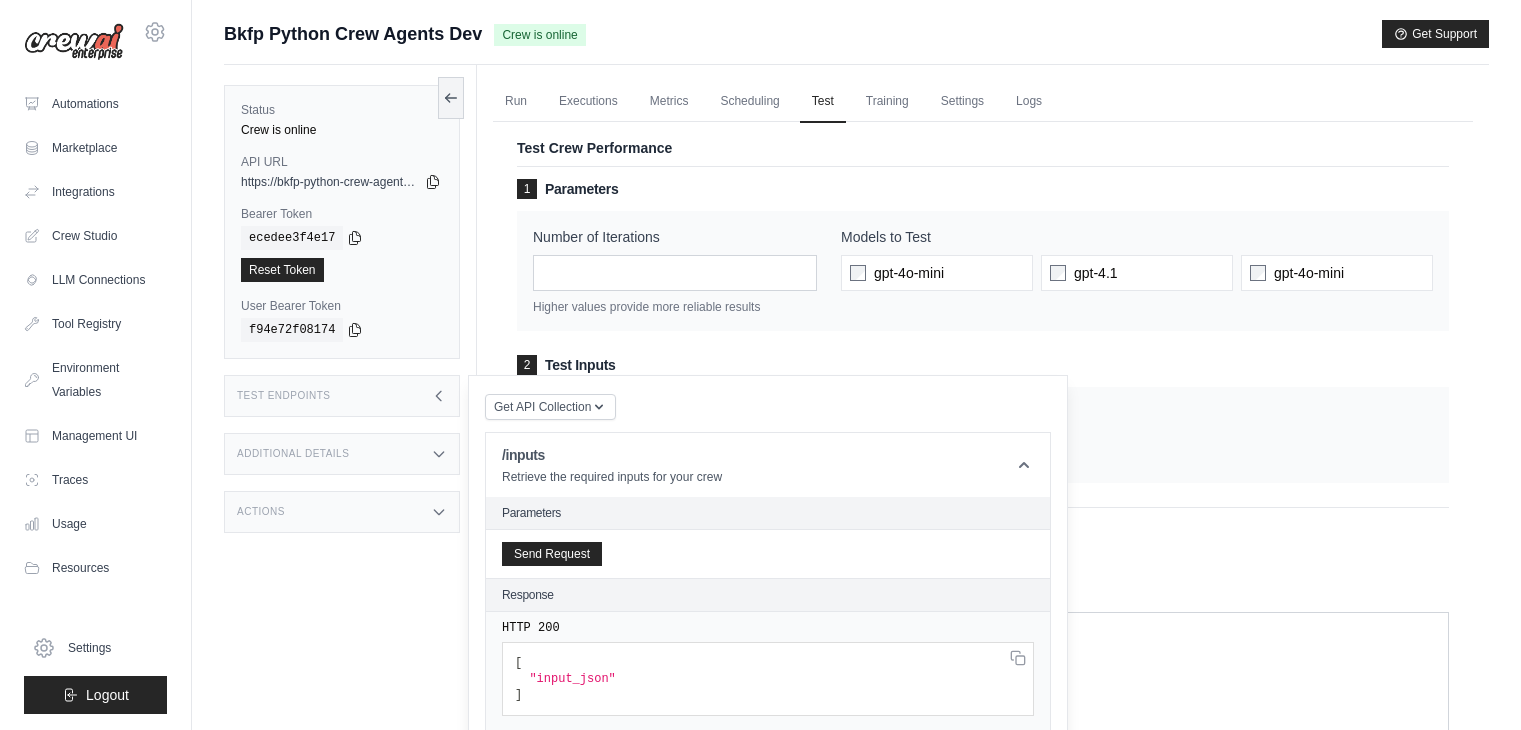 scroll, scrollTop: 912, scrollLeft: 0, axis: vertical 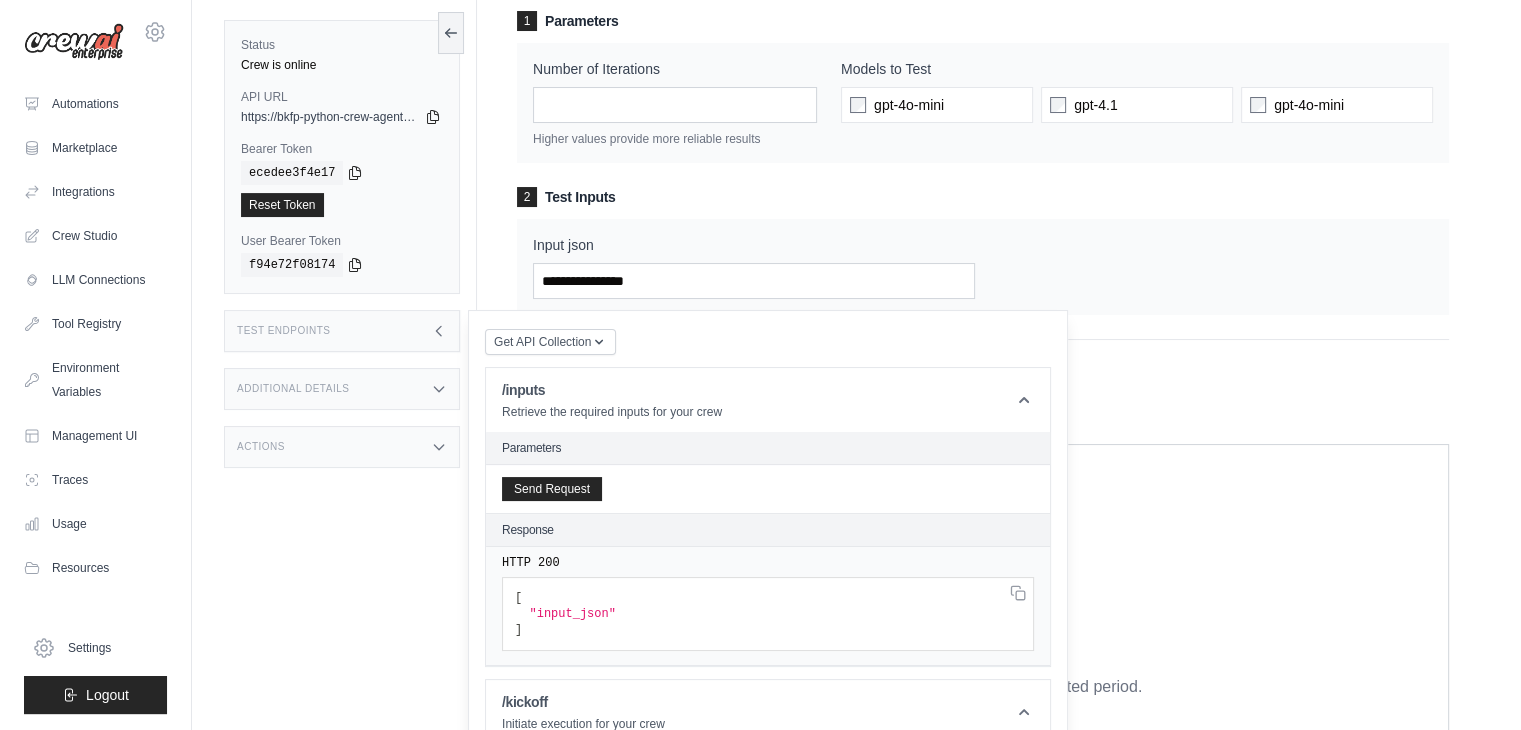 click 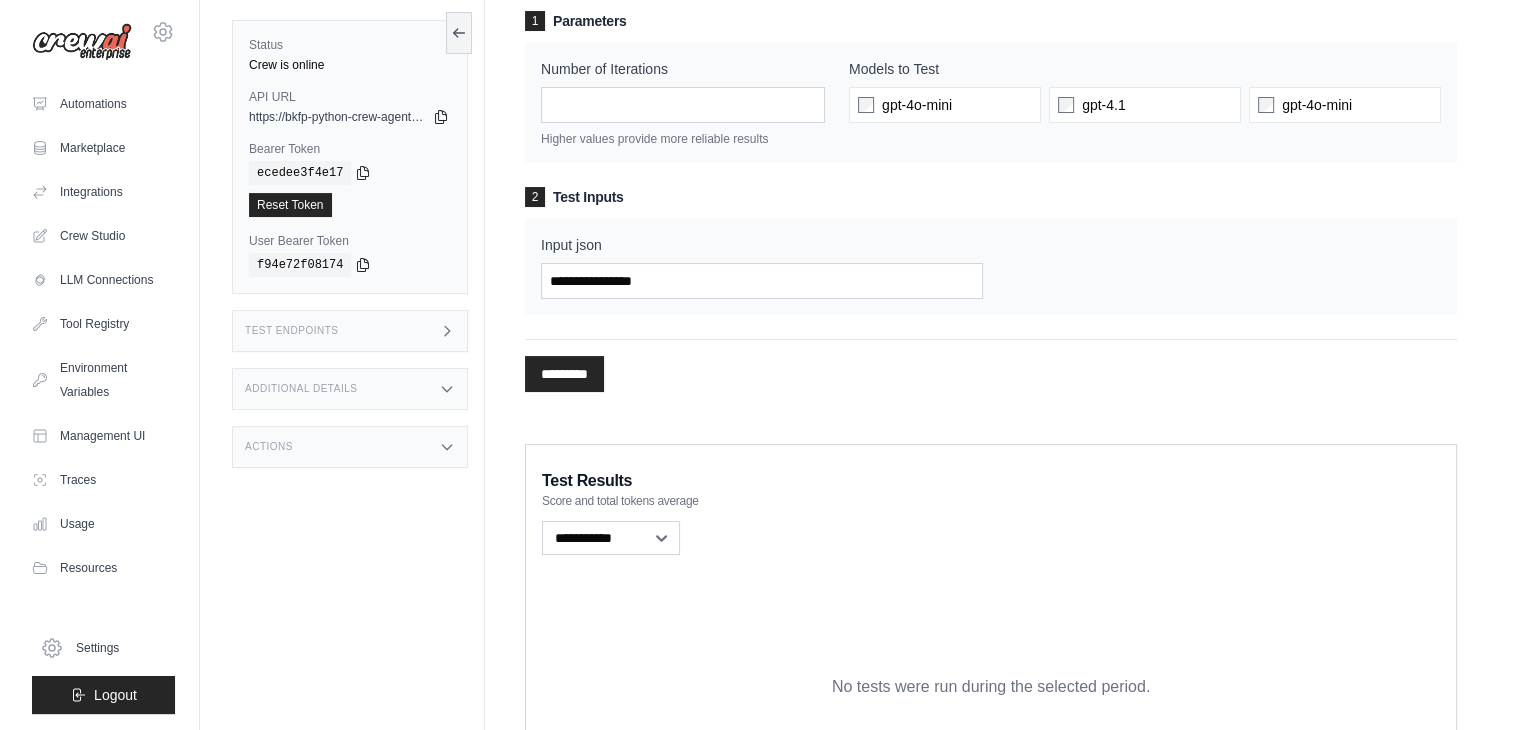 scroll, scrollTop: 0, scrollLeft: 0, axis: both 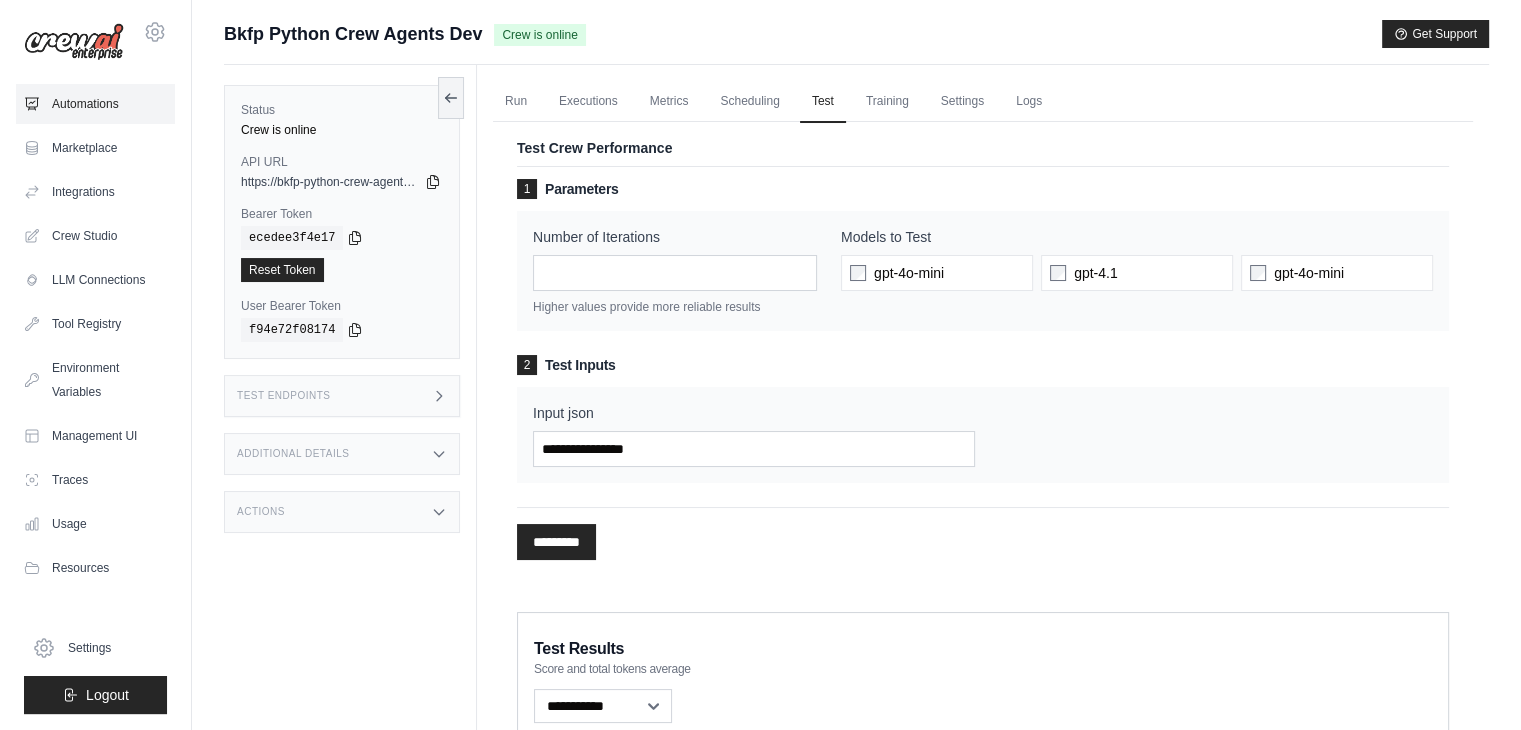 click on "Automations" at bounding box center (95, 104) 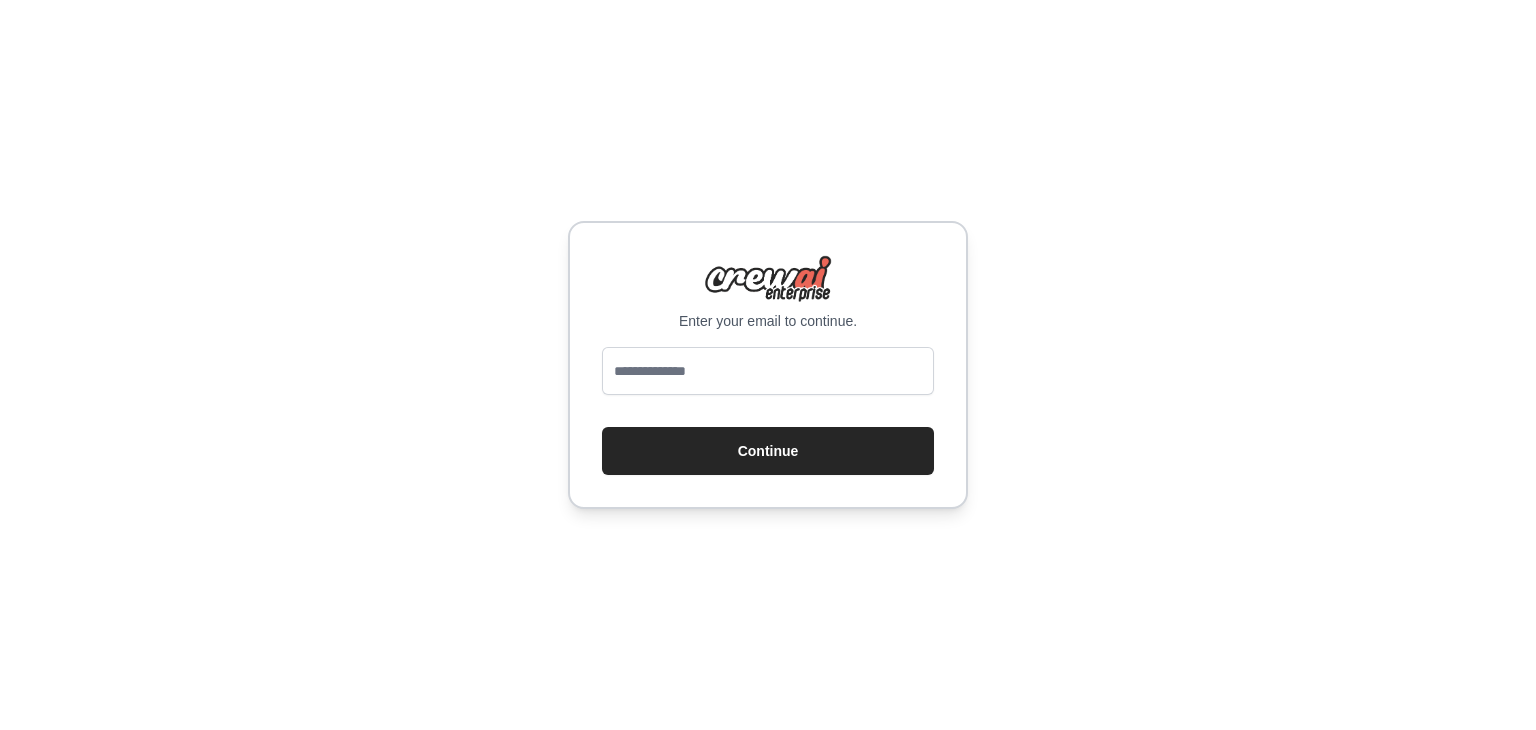 scroll, scrollTop: 0, scrollLeft: 0, axis: both 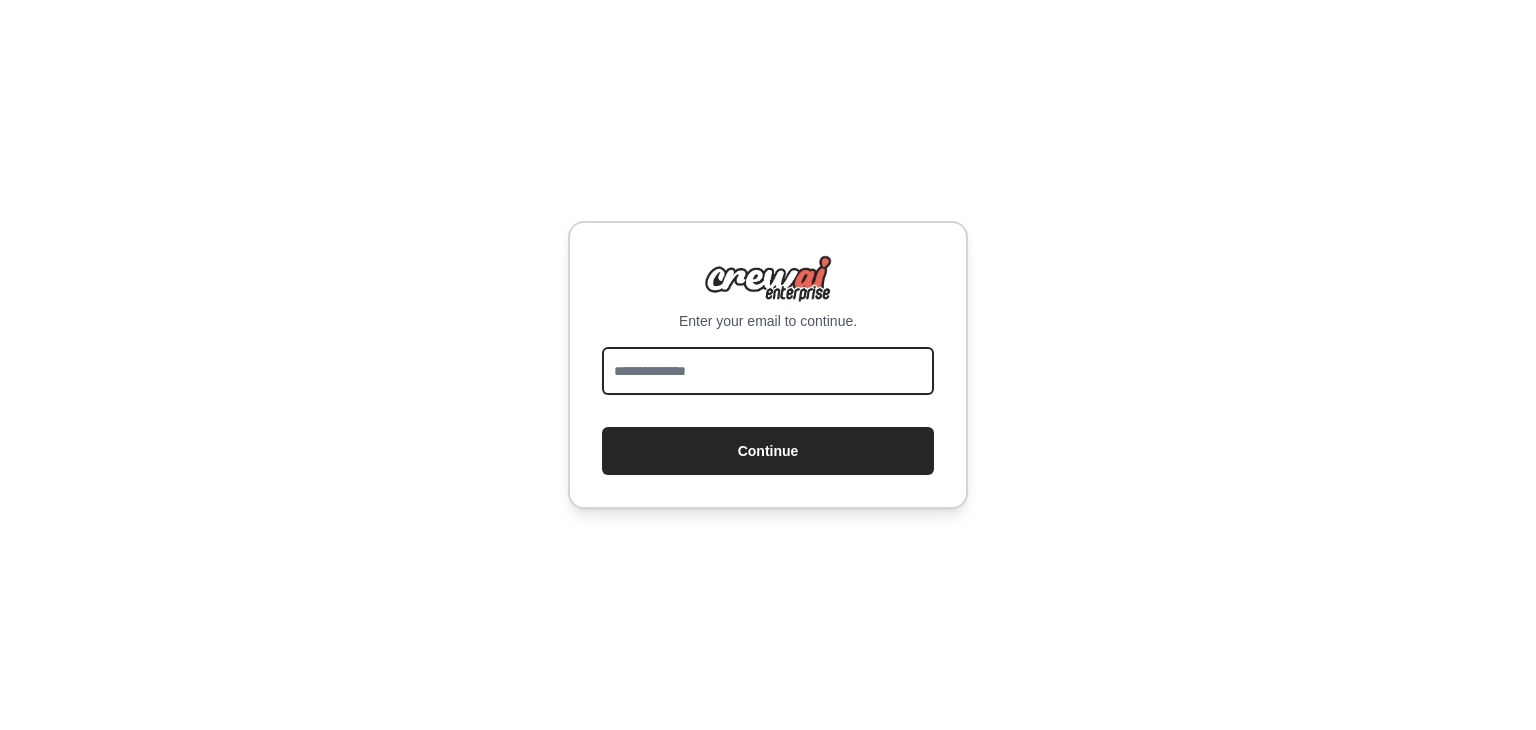 click at bounding box center [768, 371] 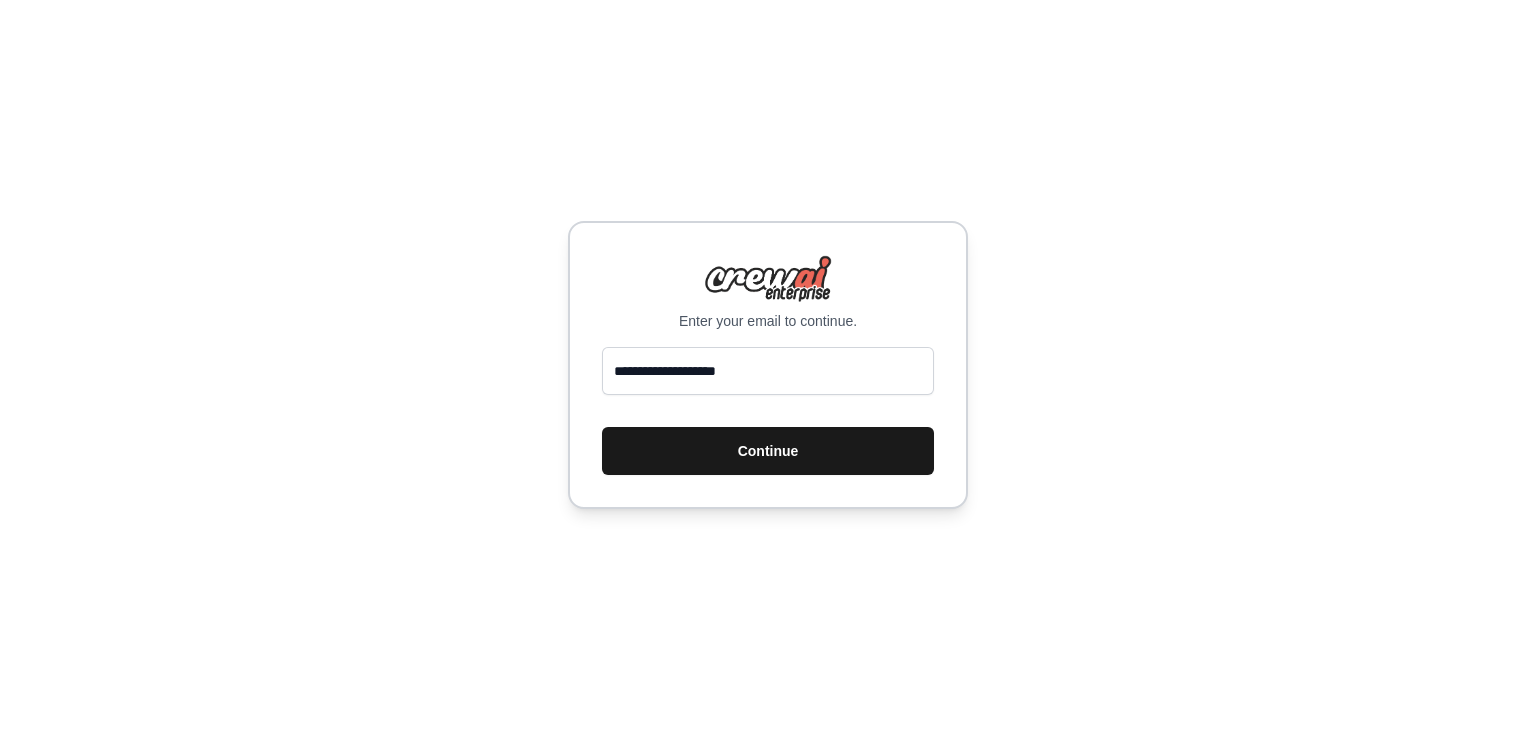 click on "Continue" at bounding box center (768, 451) 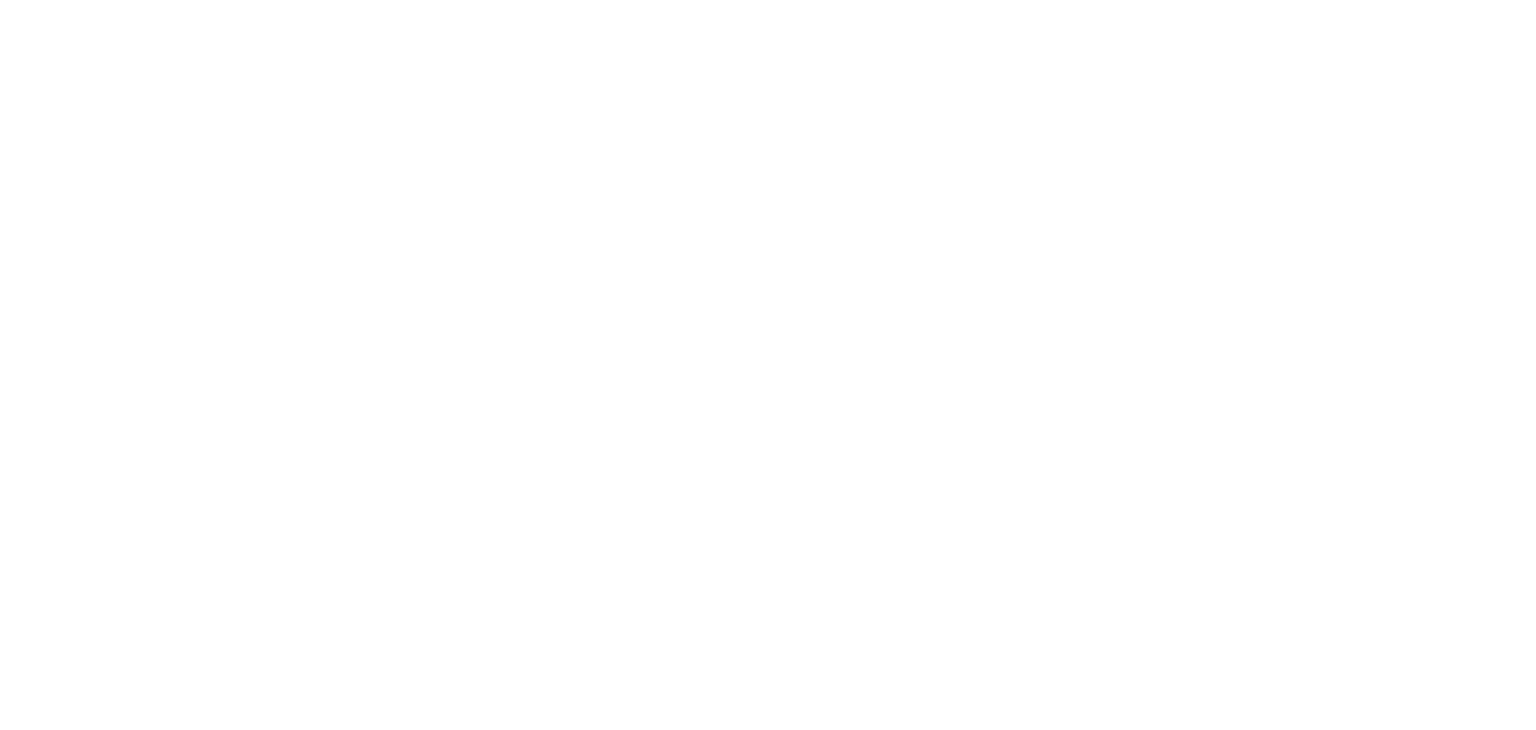 scroll, scrollTop: 0, scrollLeft: 0, axis: both 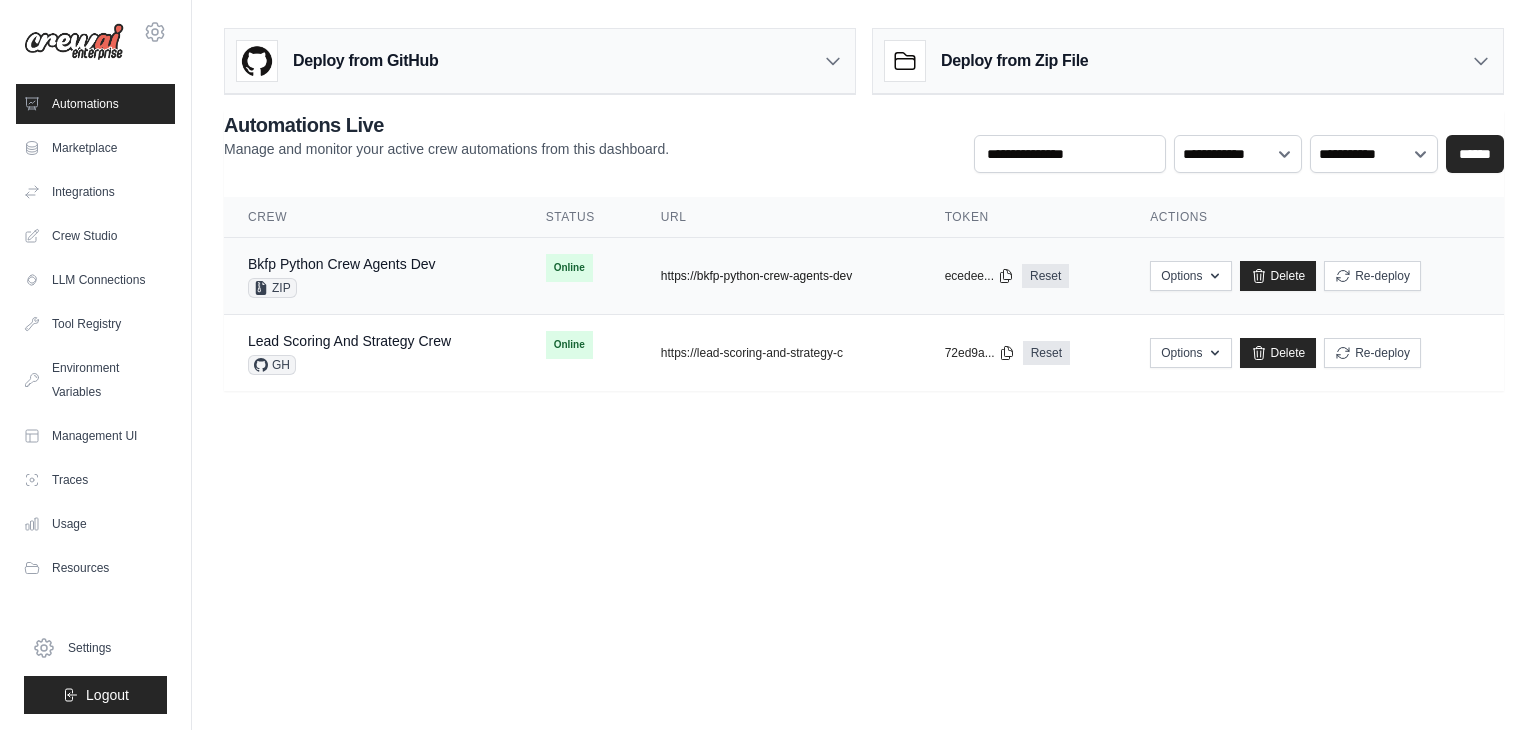 click on "https://bkfp-python-crew-agents-dev" at bounding box center [756, 276] 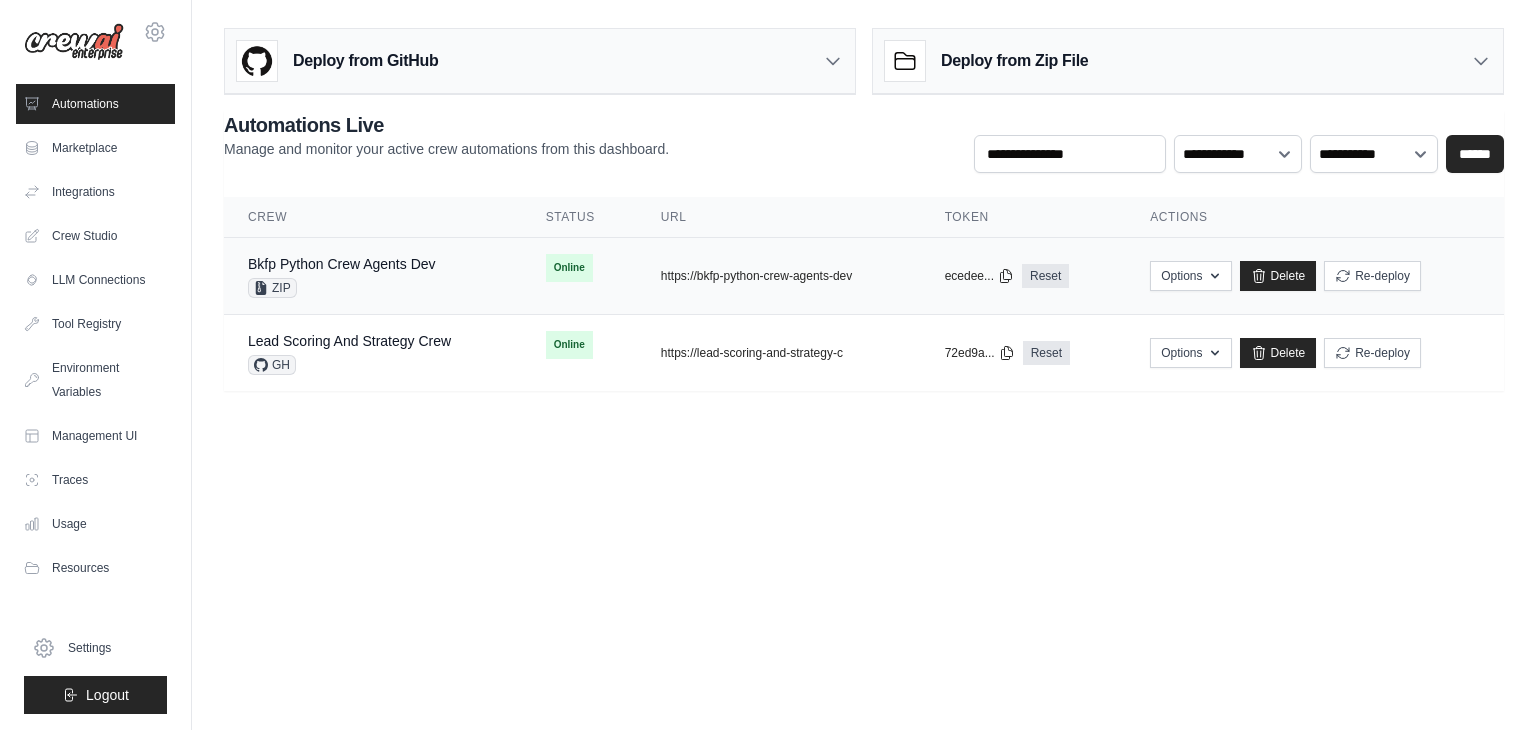 click on "Bkfp Python Crew Agents Dev
ZIP" at bounding box center (373, 276) 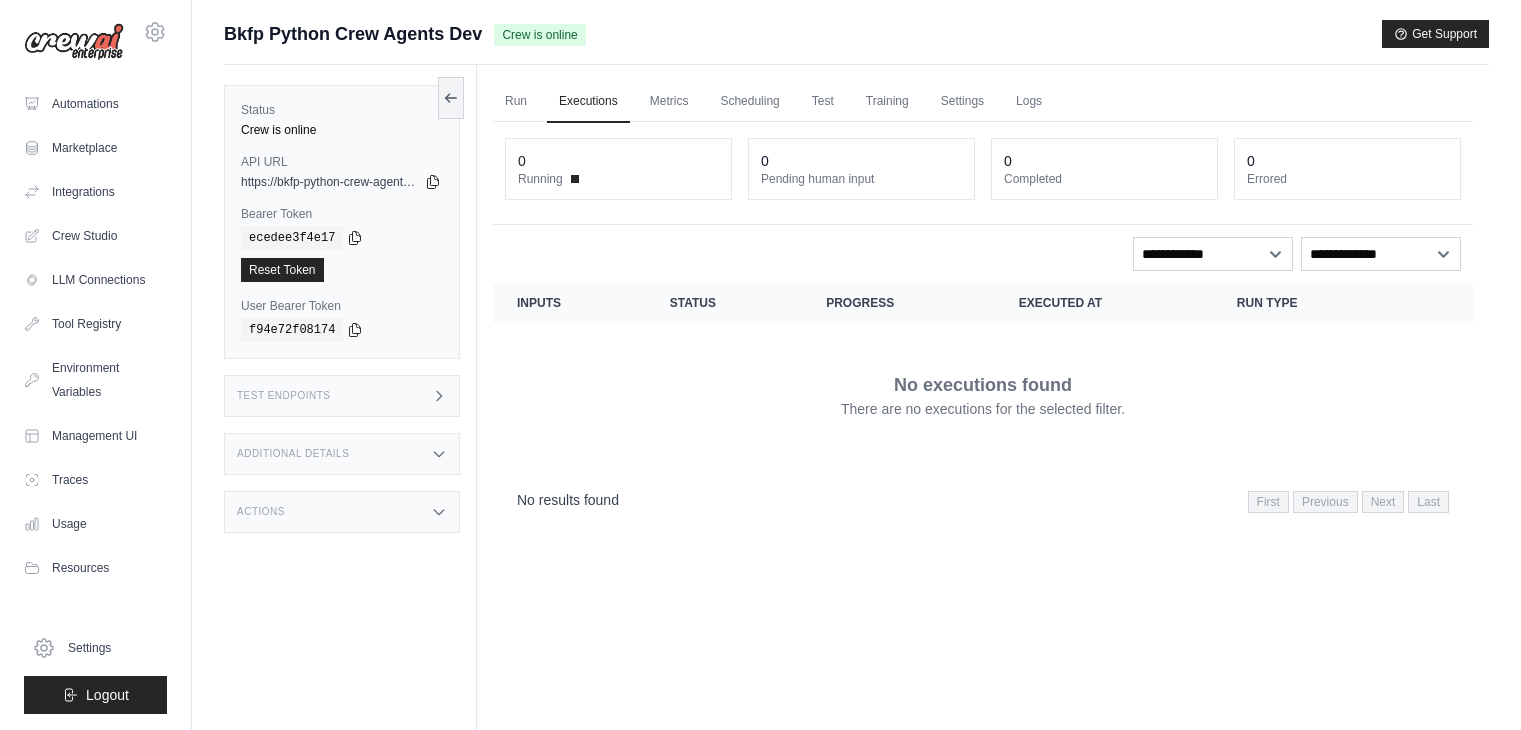scroll, scrollTop: 0, scrollLeft: 0, axis: both 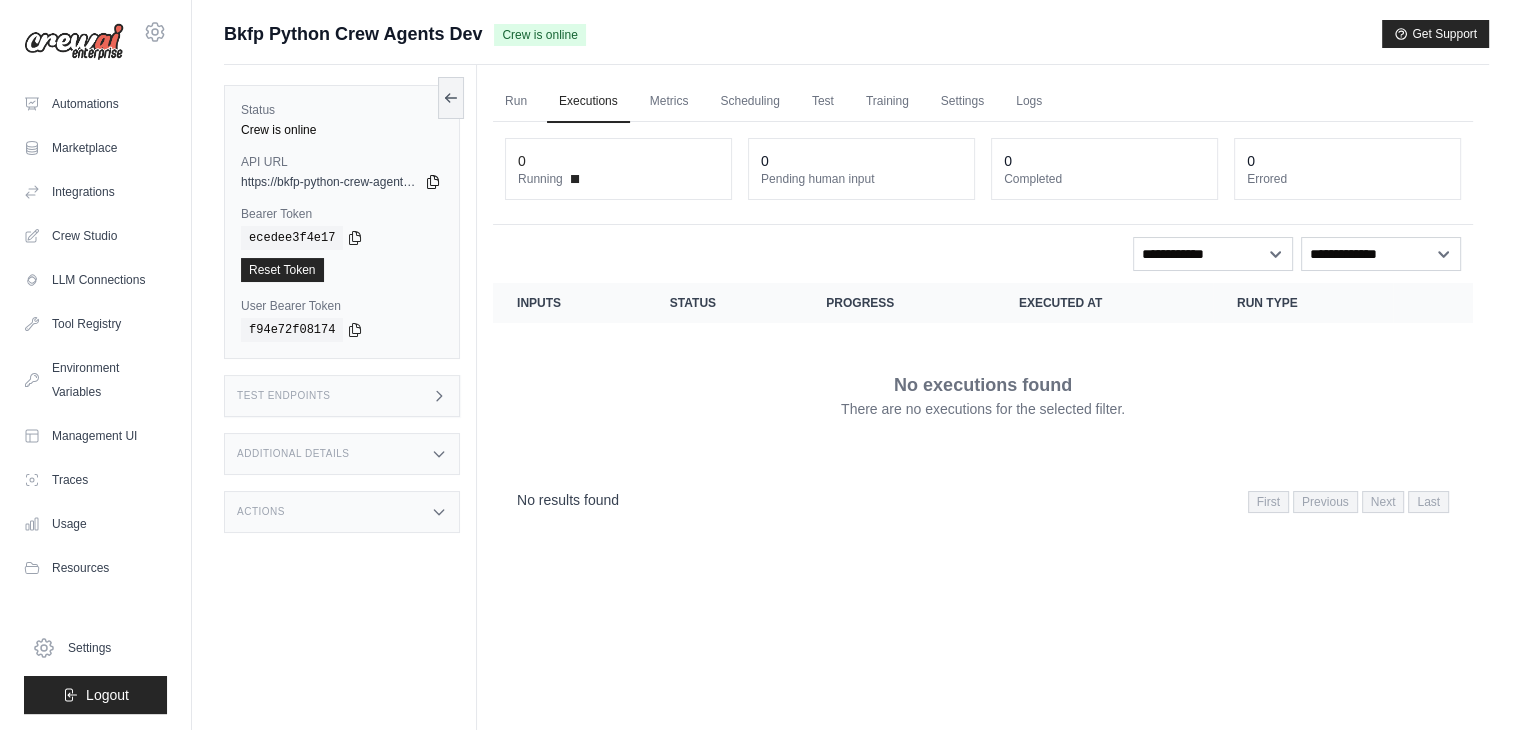 click 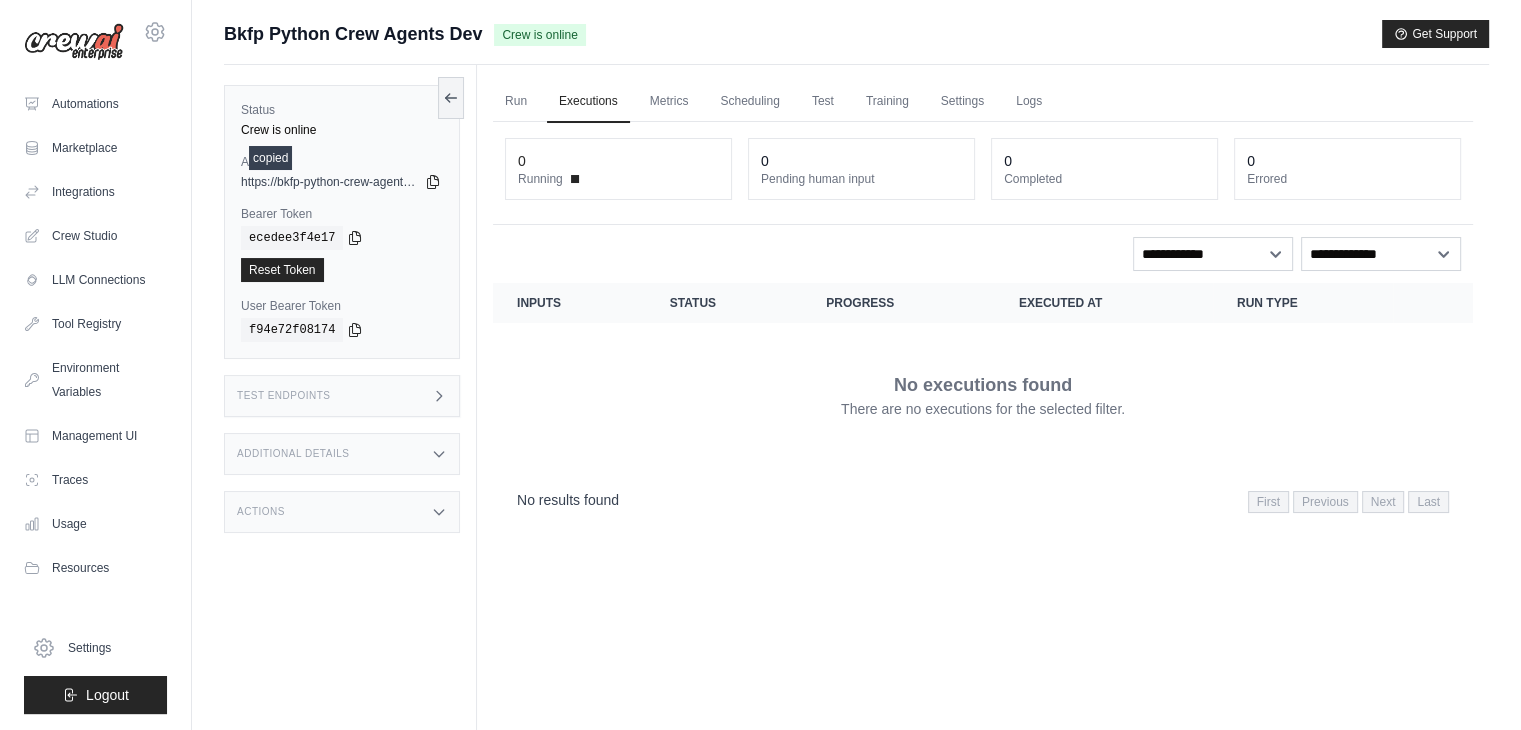 type 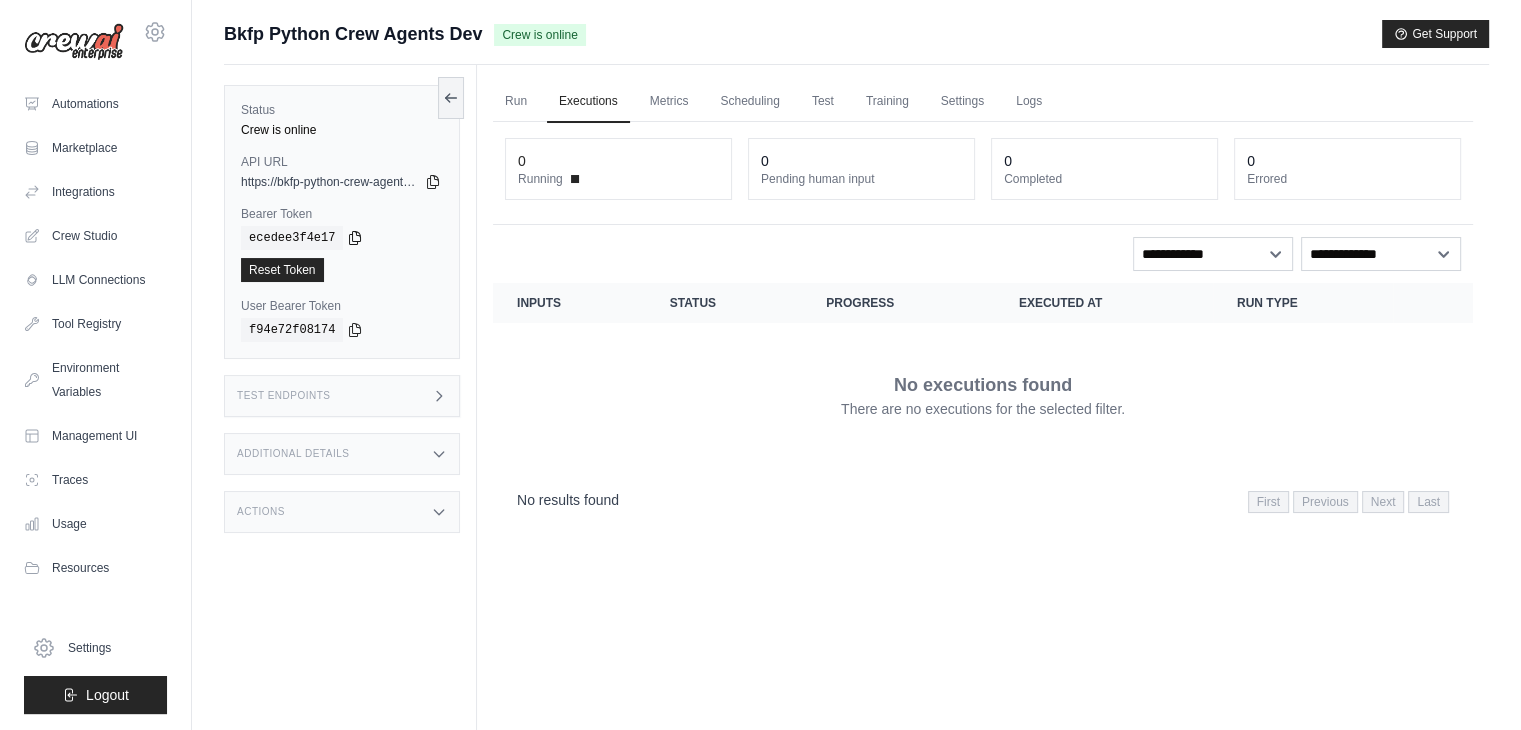 click 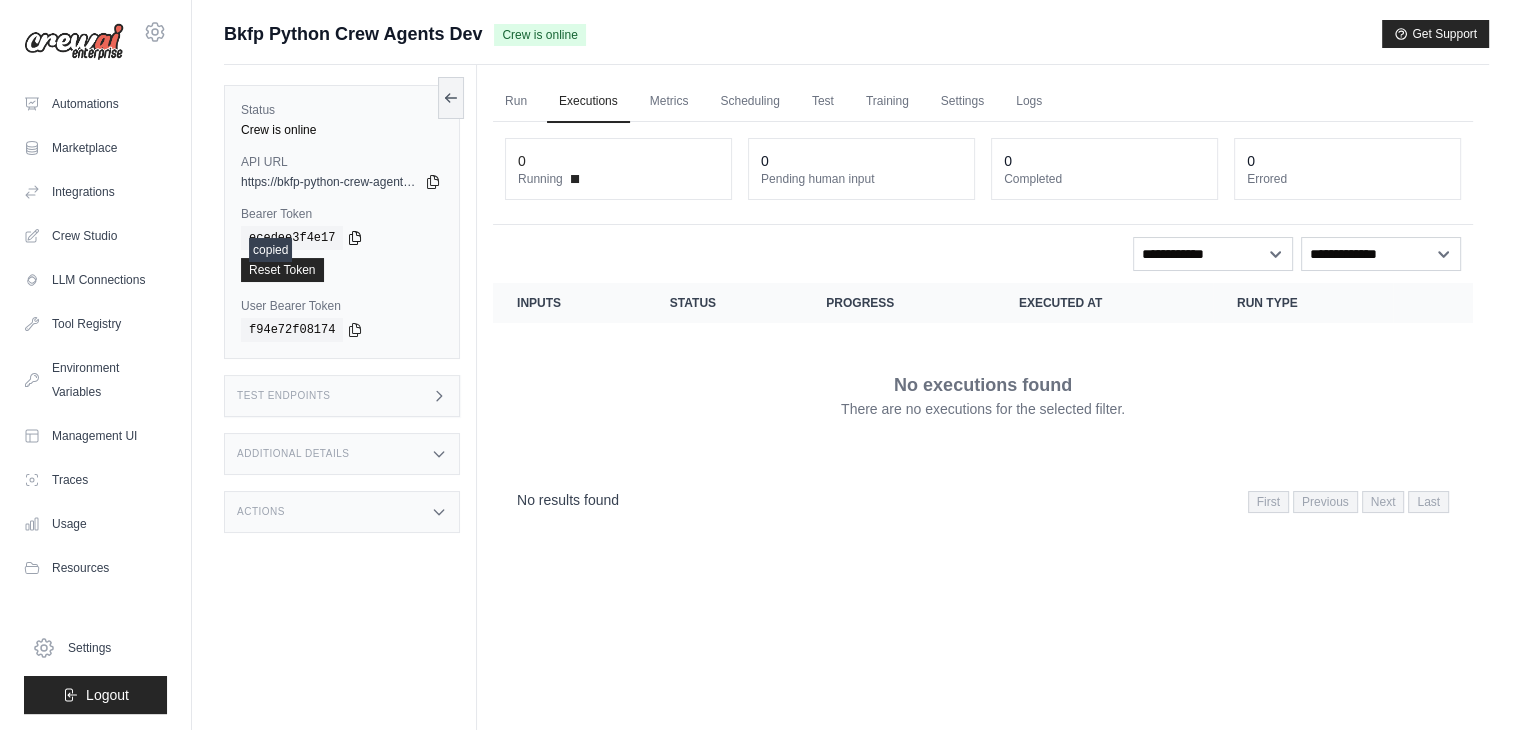 type 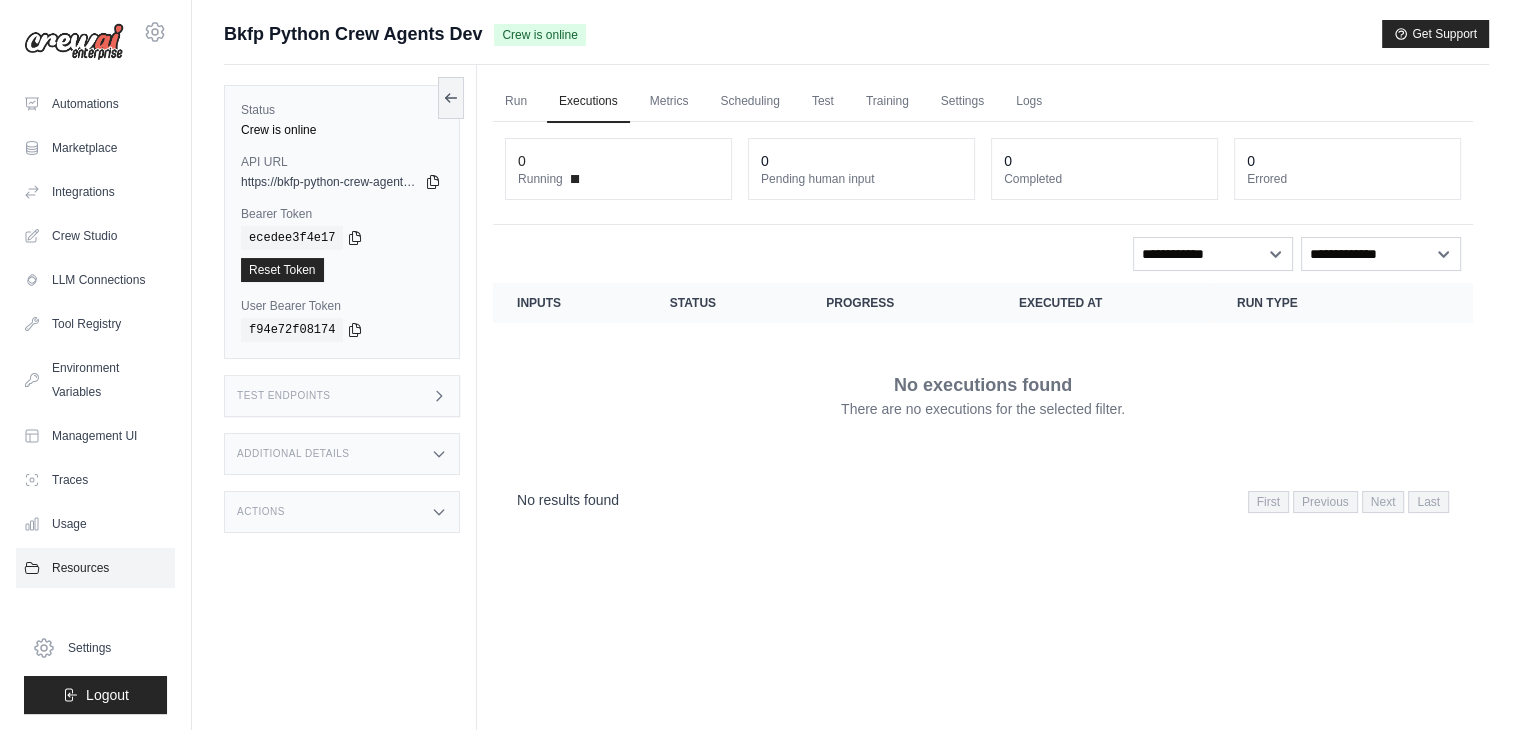 click on "Resources" at bounding box center [95, 568] 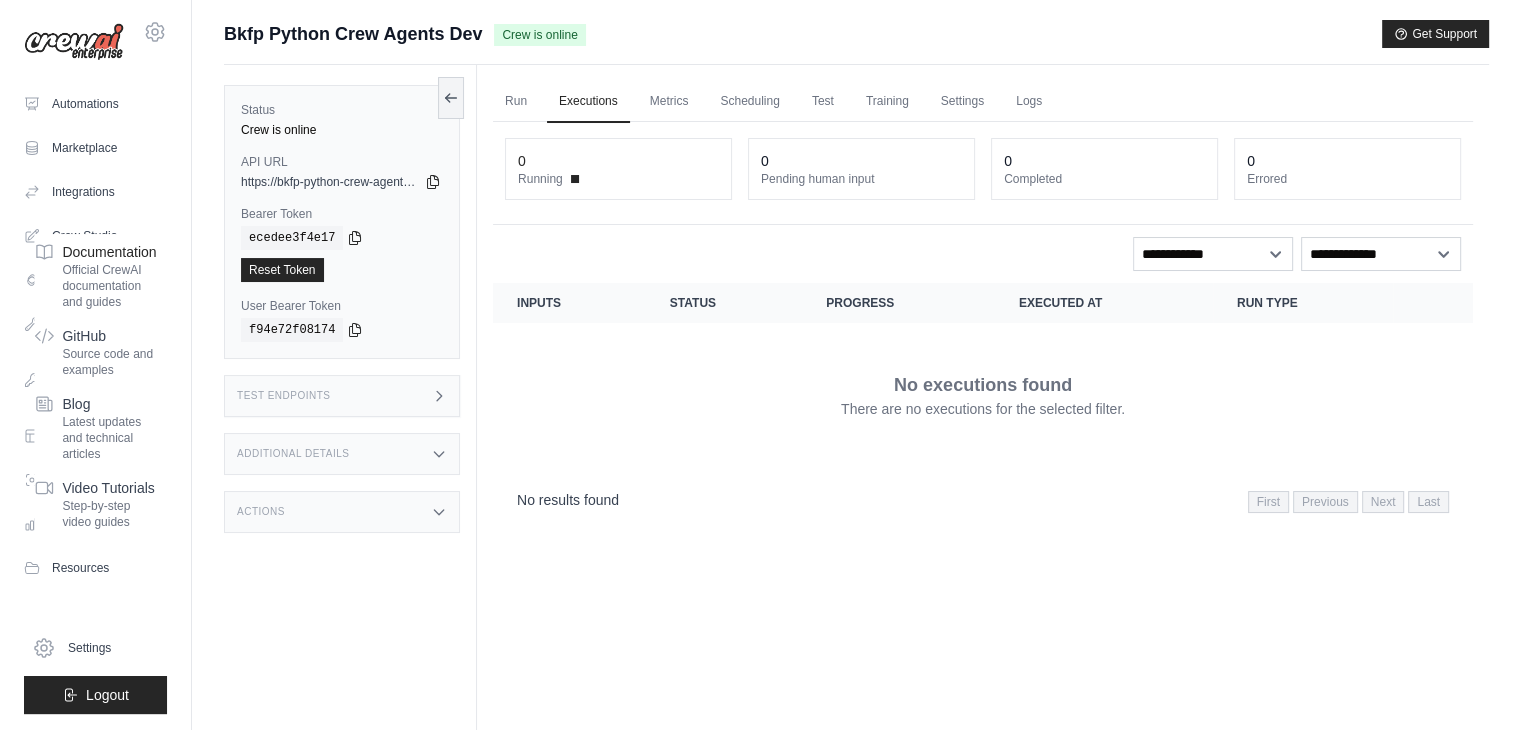 click on "Documentation
Official CrewAI documentation and guides" at bounding box center (109, 276) 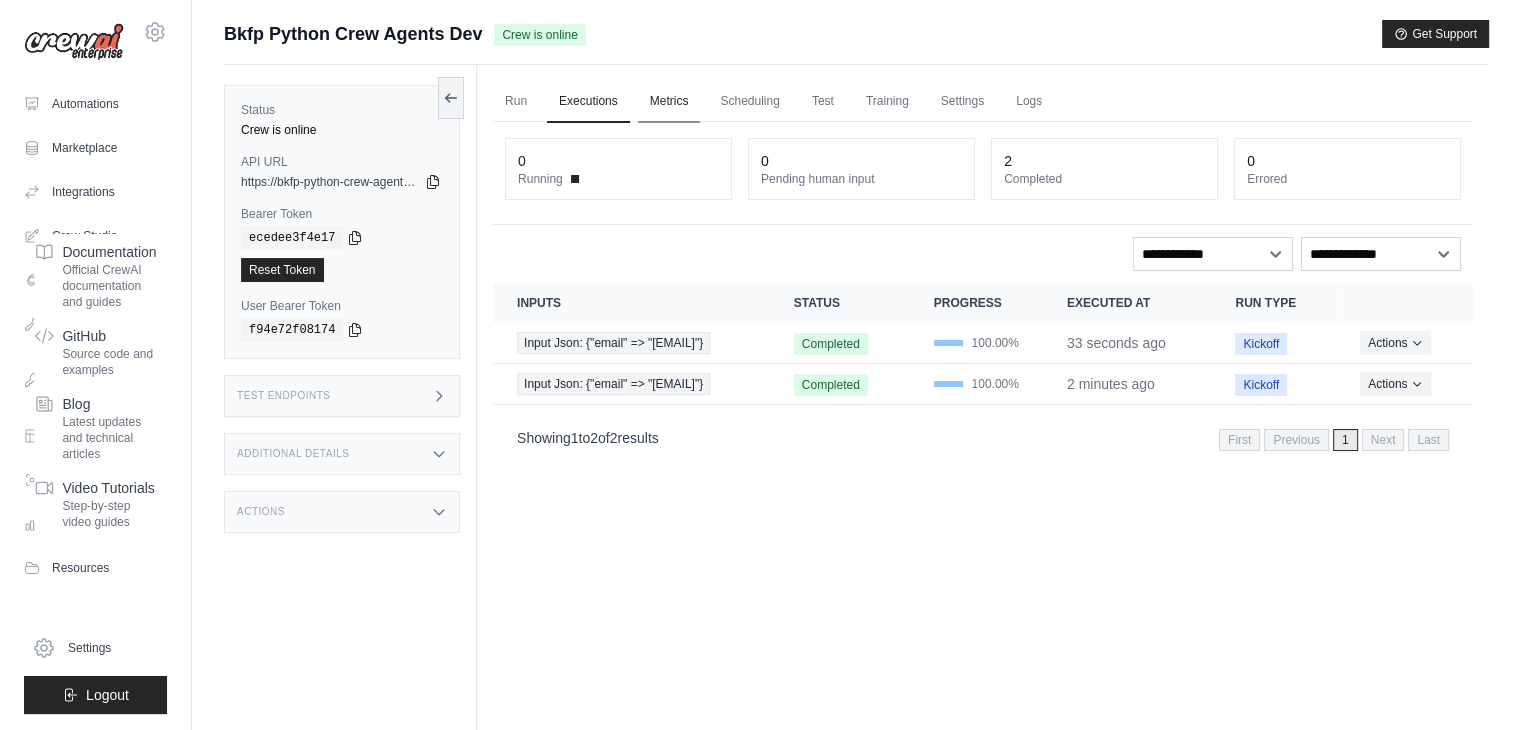 click on "Metrics" at bounding box center [669, 102] 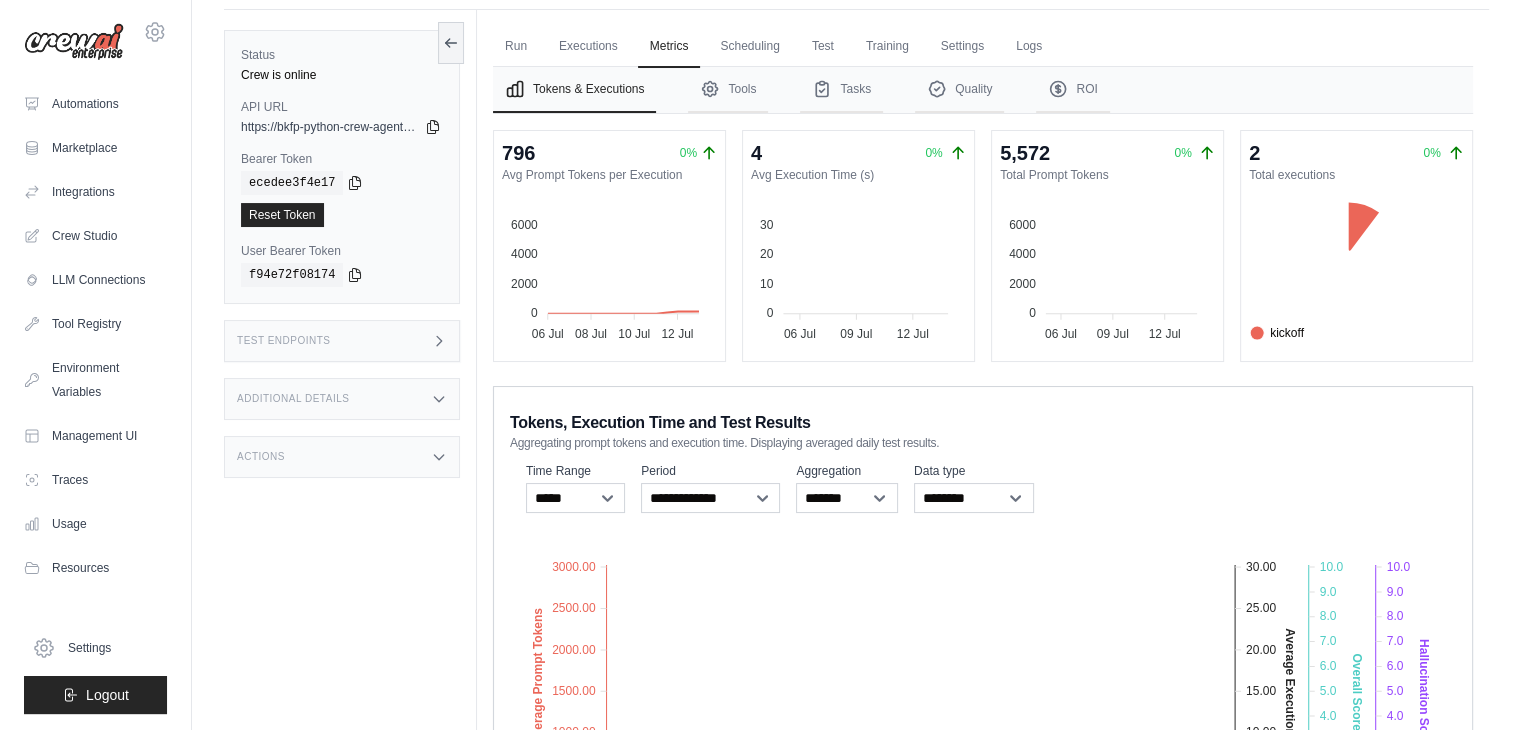 scroll, scrollTop: 0, scrollLeft: 0, axis: both 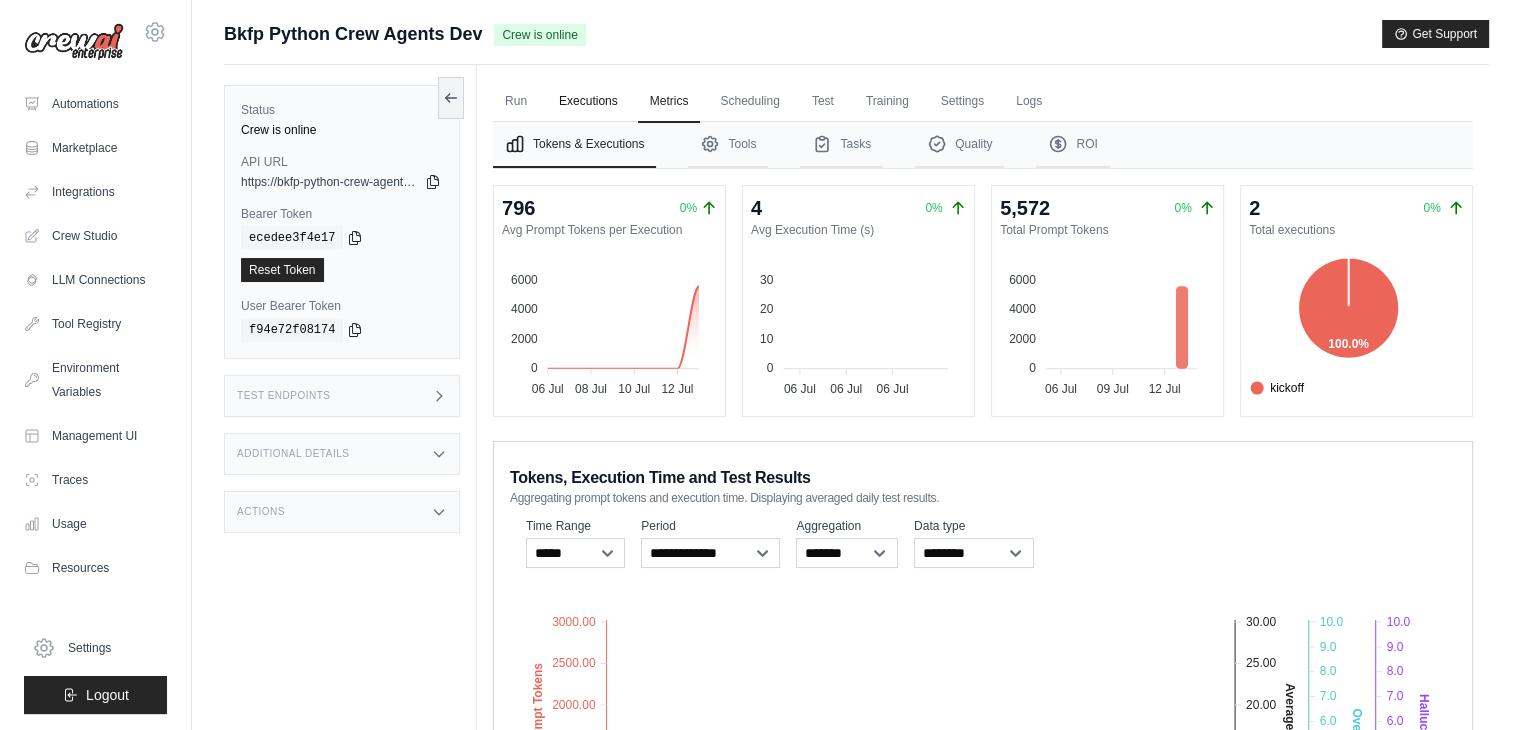 click on "Executions" at bounding box center [588, 102] 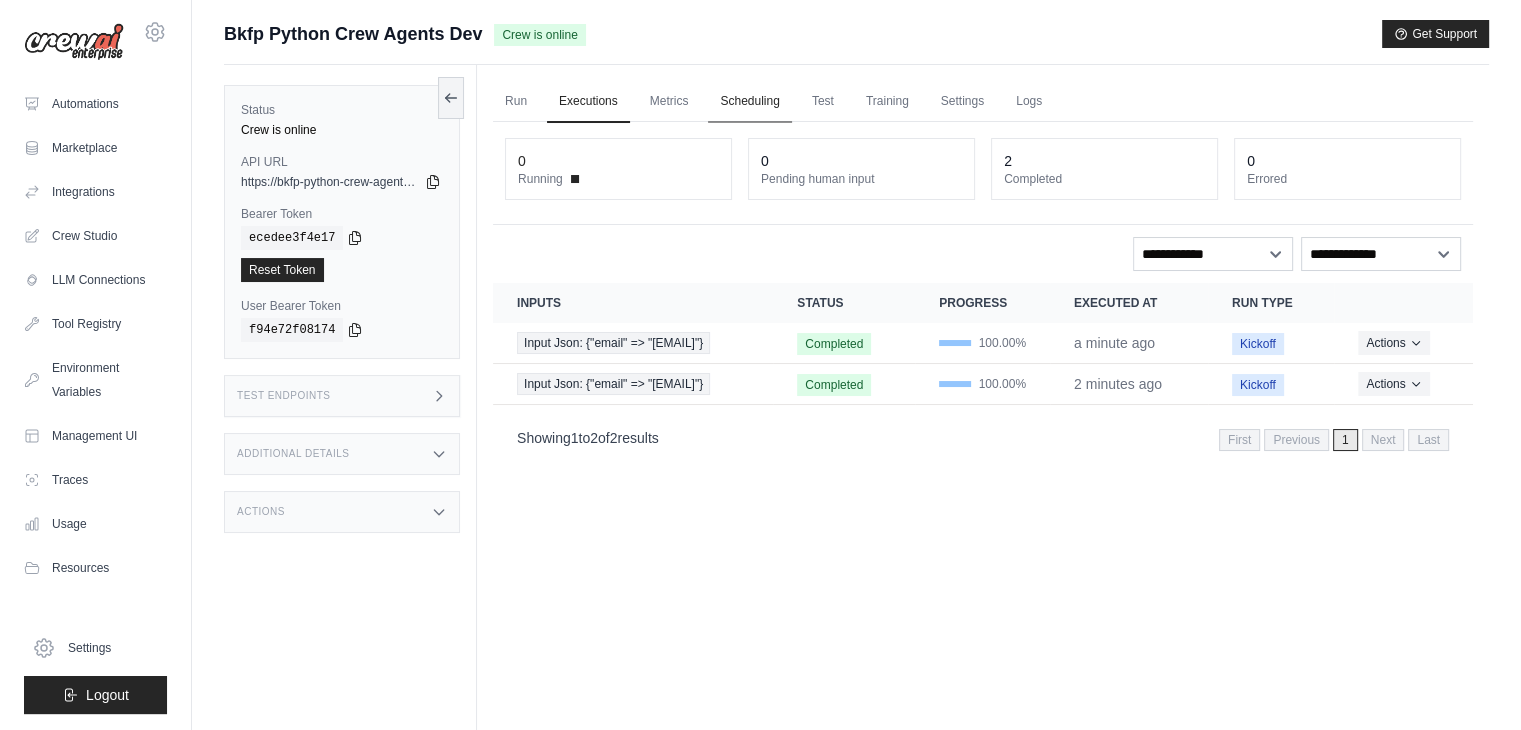 click on "Scheduling" at bounding box center [749, 102] 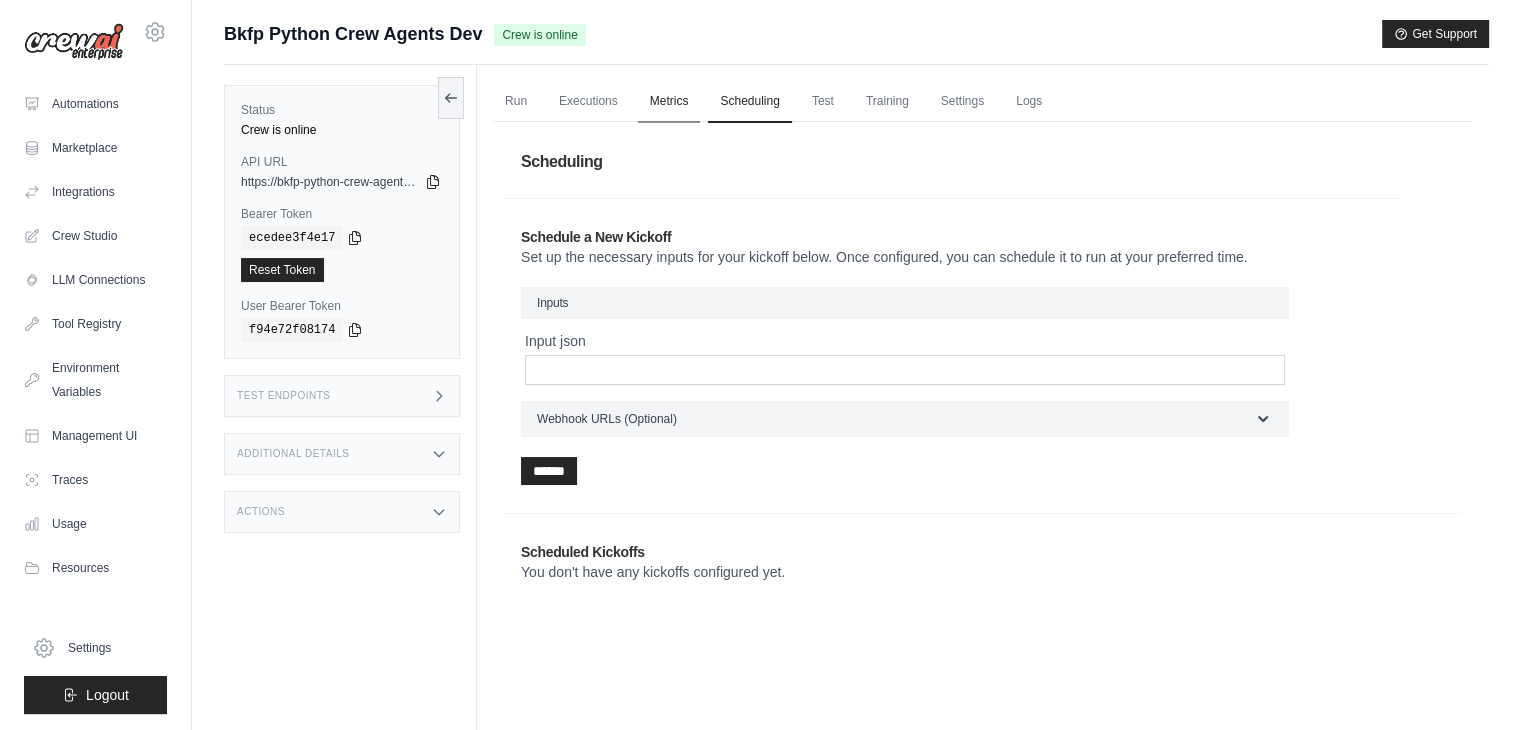 click on "Metrics" at bounding box center [669, 102] 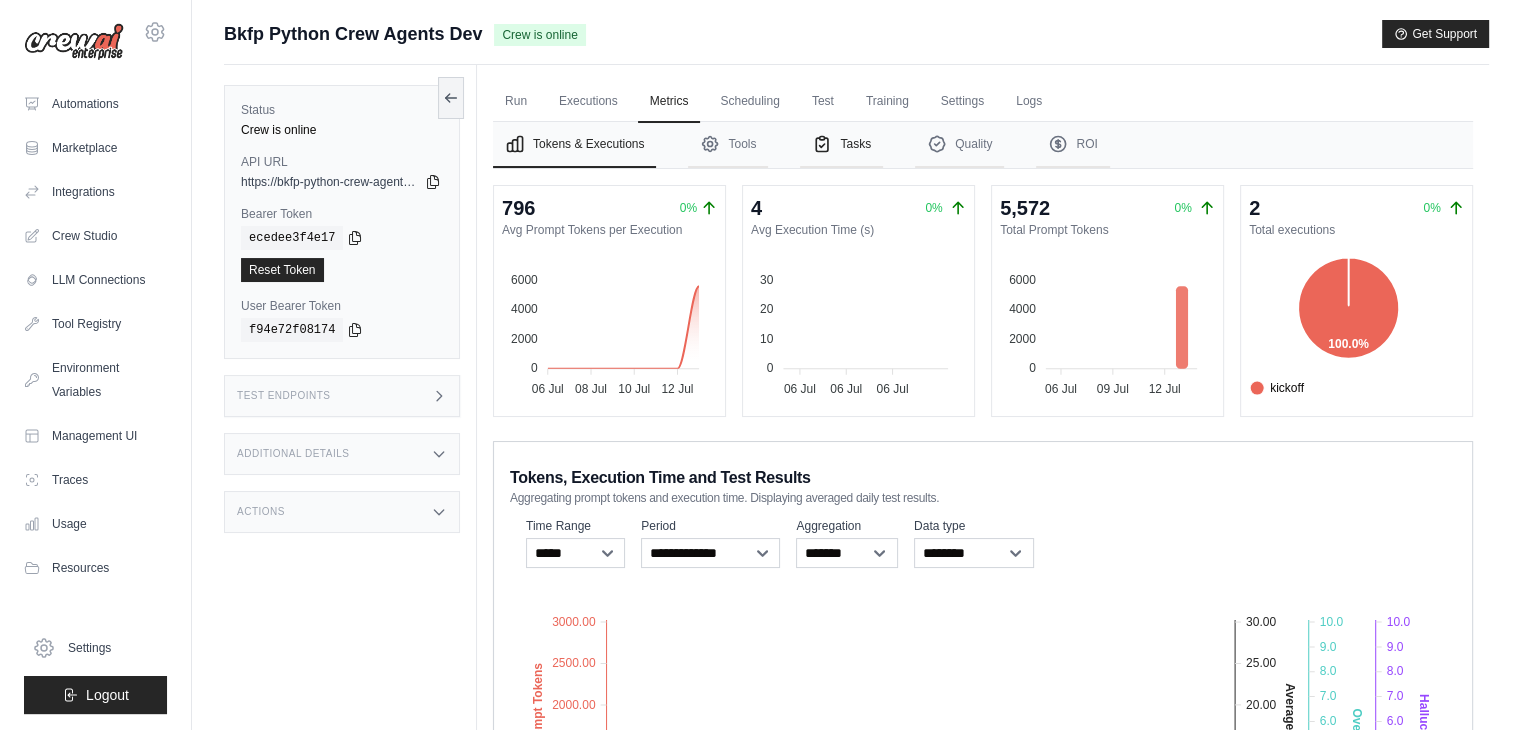 click on "Tasks" at bounding box center [841, 145] 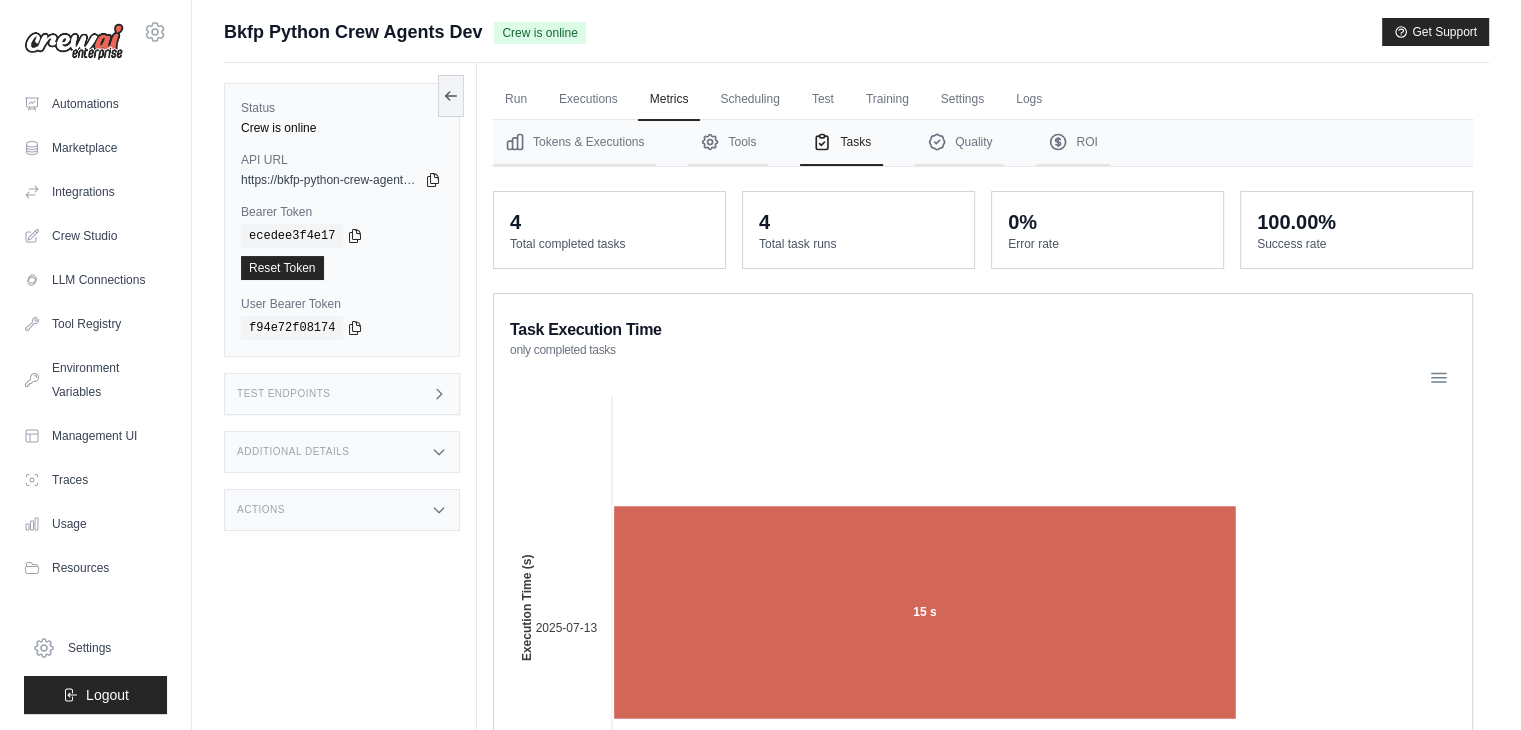 scroll, scrollTop: 0, scrollLeft: 0, axis: both 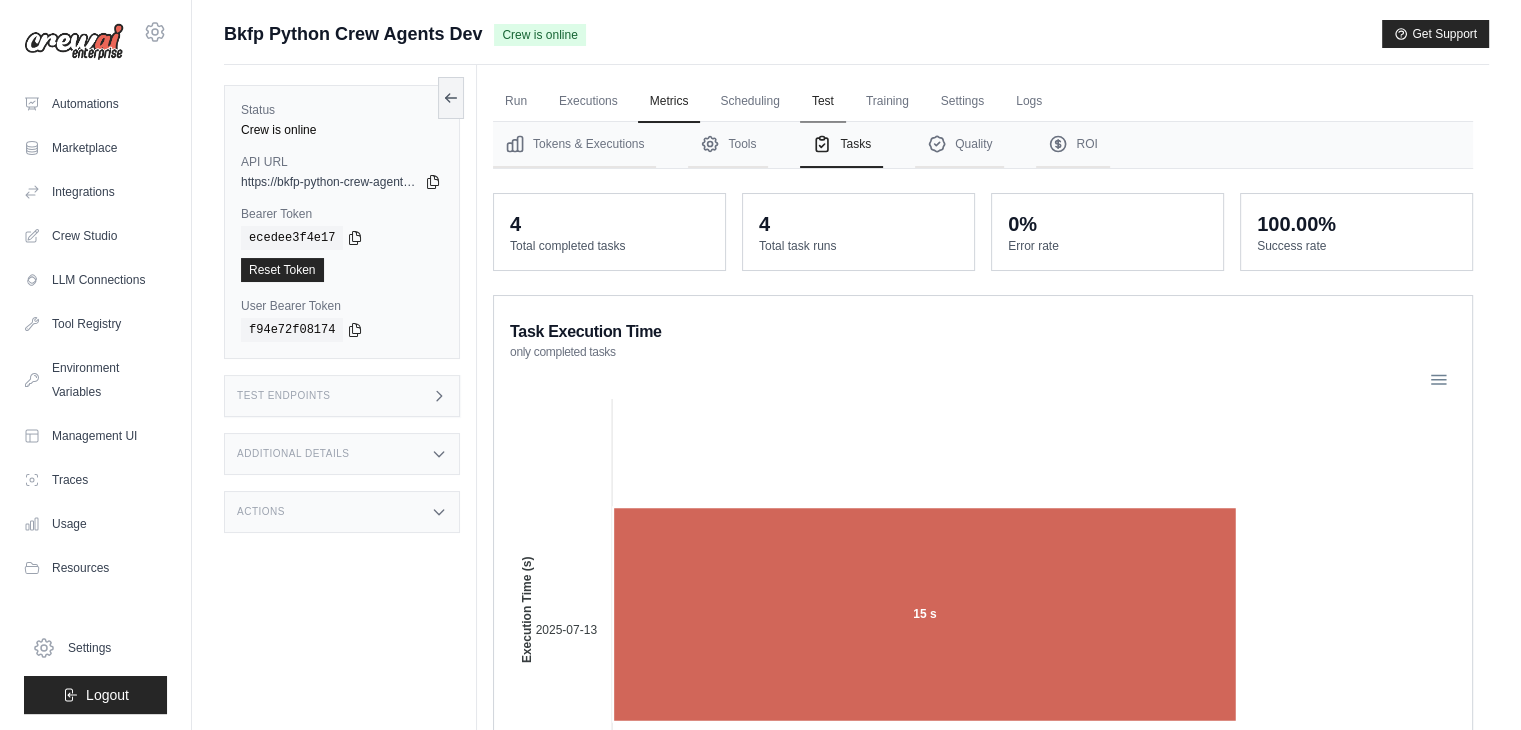 click on "Test" at bounding box center [823, 102] 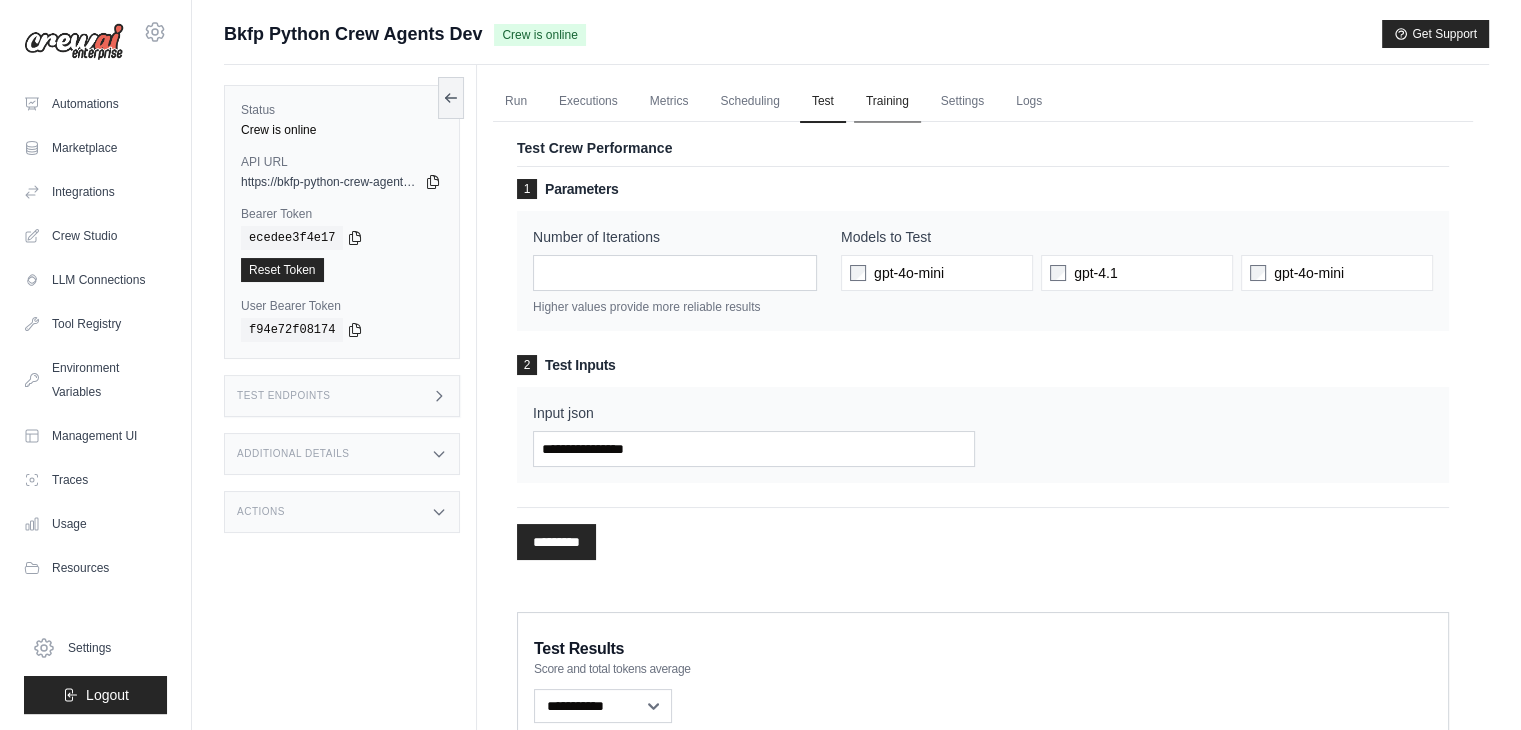 click on "Training" at bounding box center [887, 102] 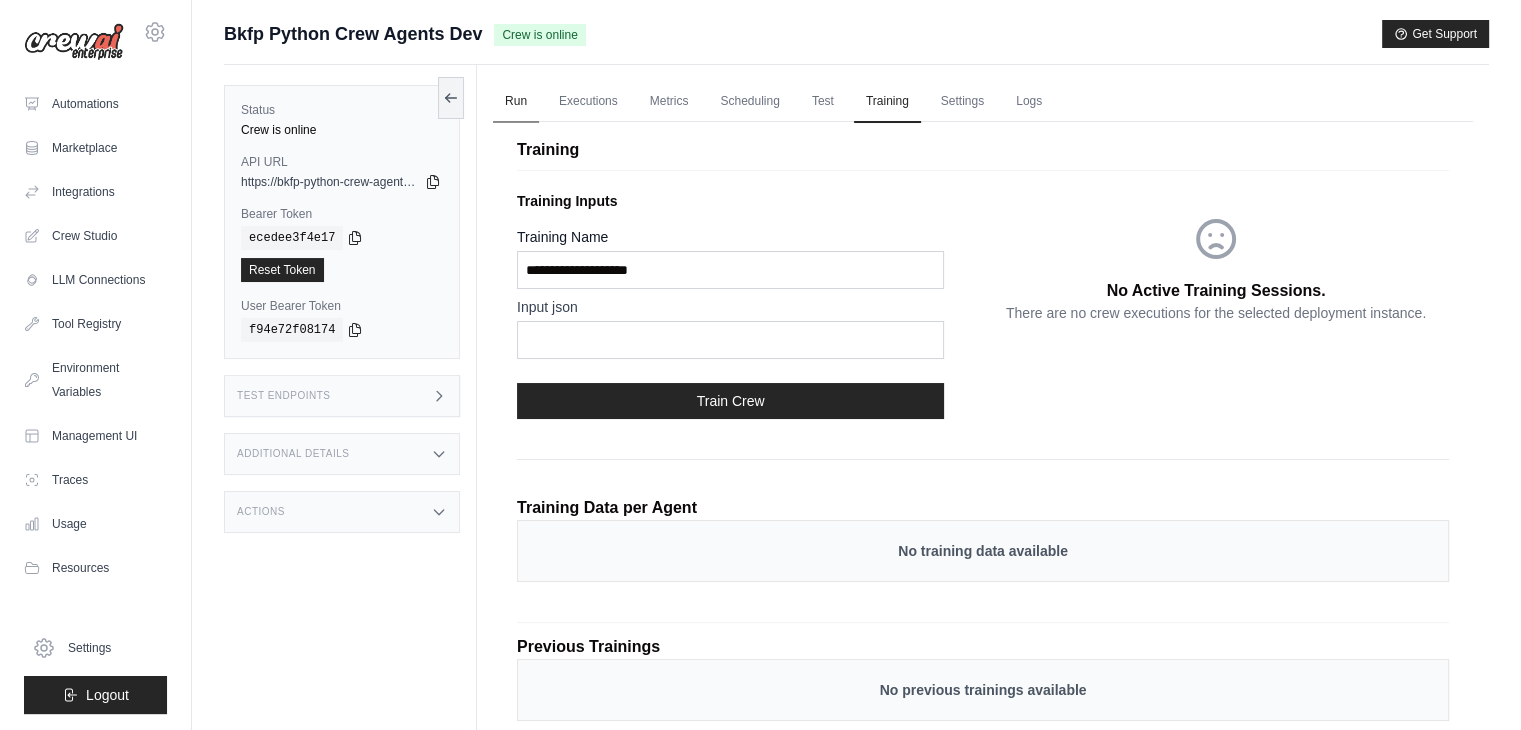 click on "Run" at bounding box center (516, 102) 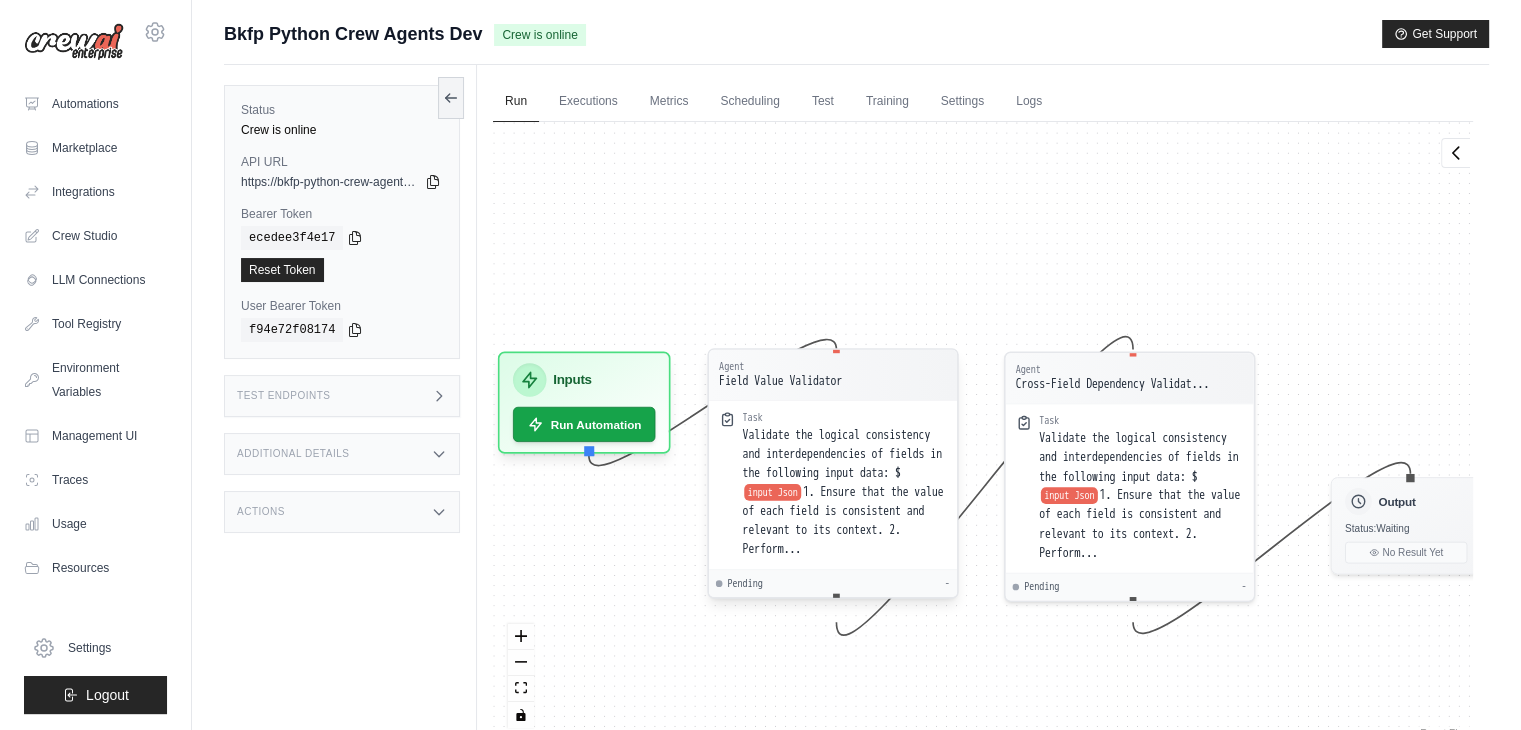 click on "1. Ensure that the value of each field is consistent and relevant to its context. 2. Perform..." at bounding box center [842, 520] 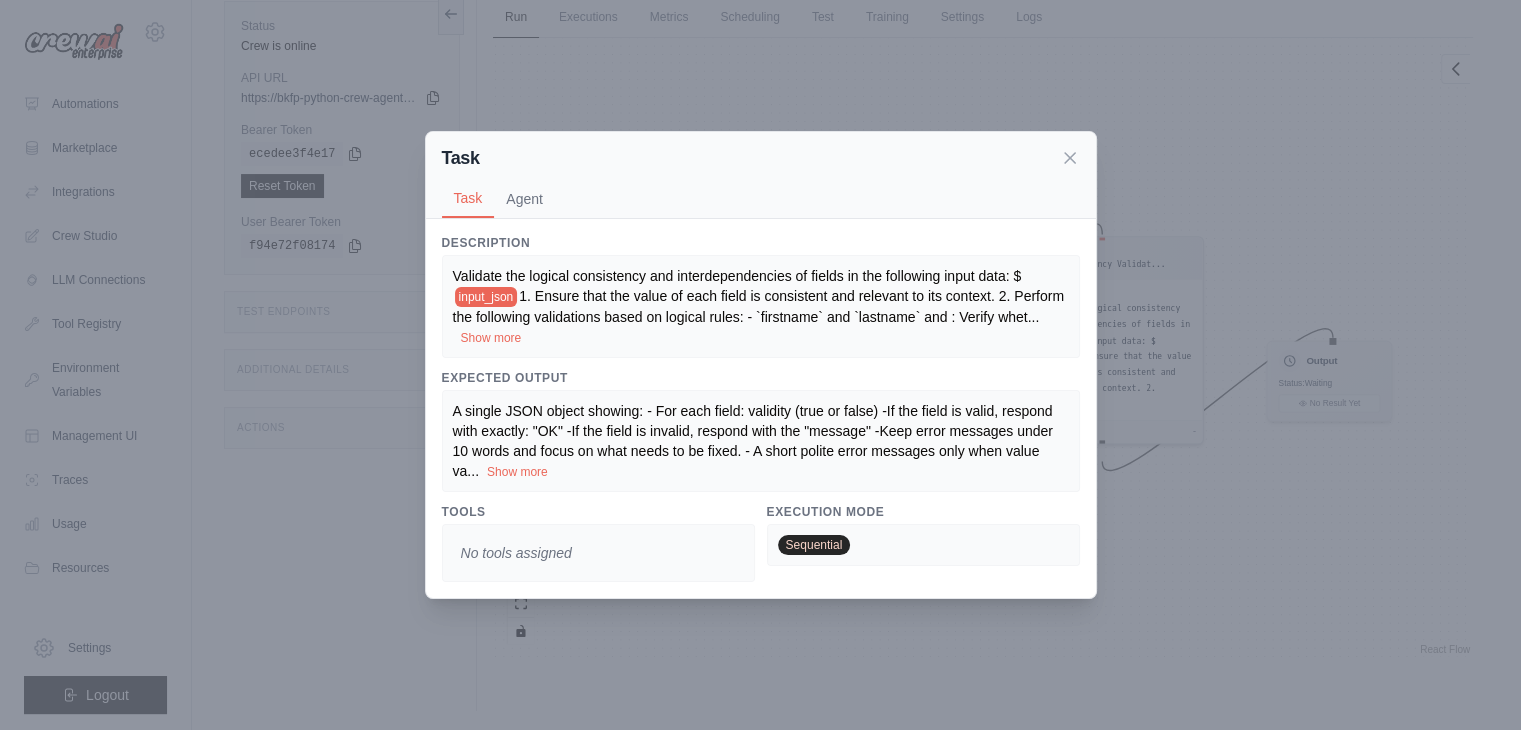 scroll, scrollTop: 64, scrollLeft: 0, axis: vertical 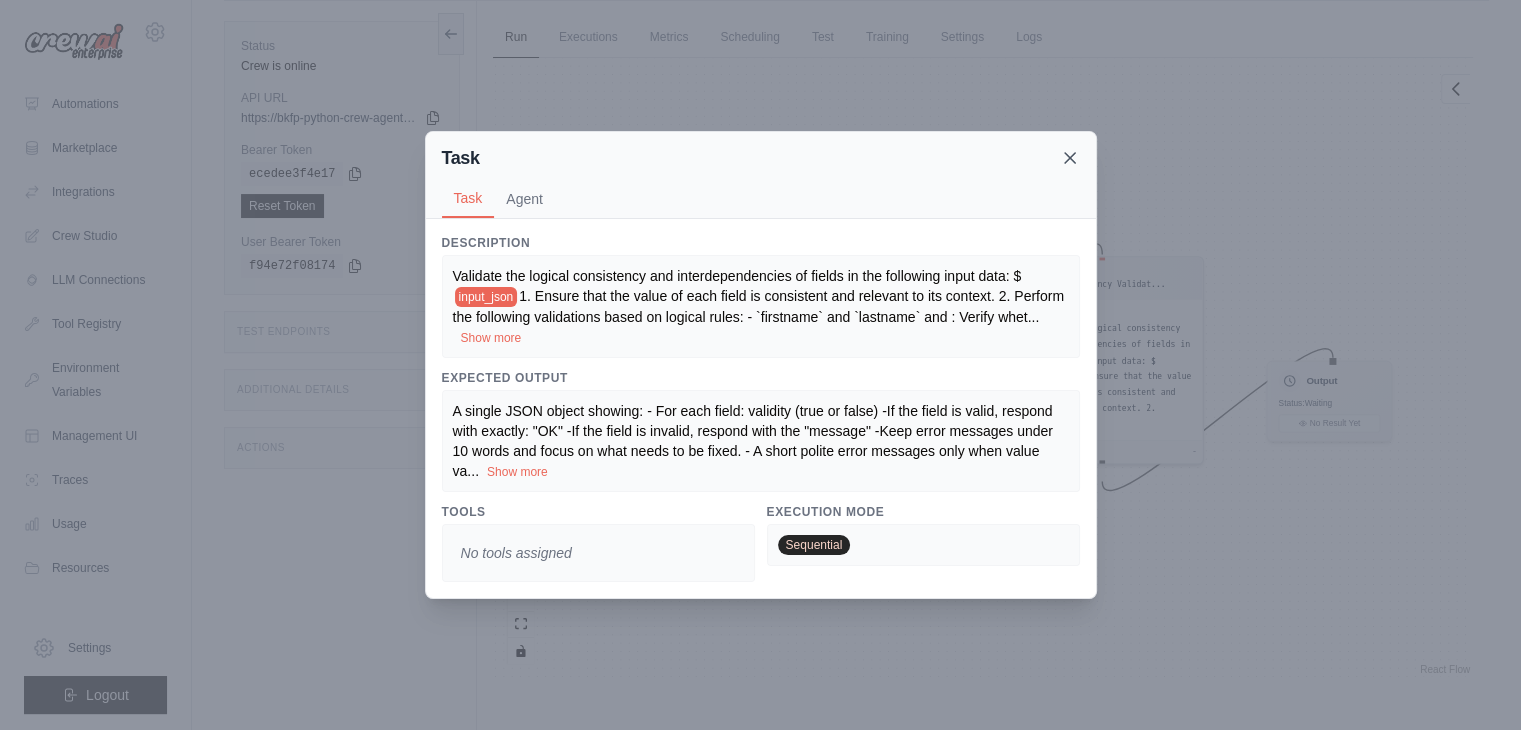 click 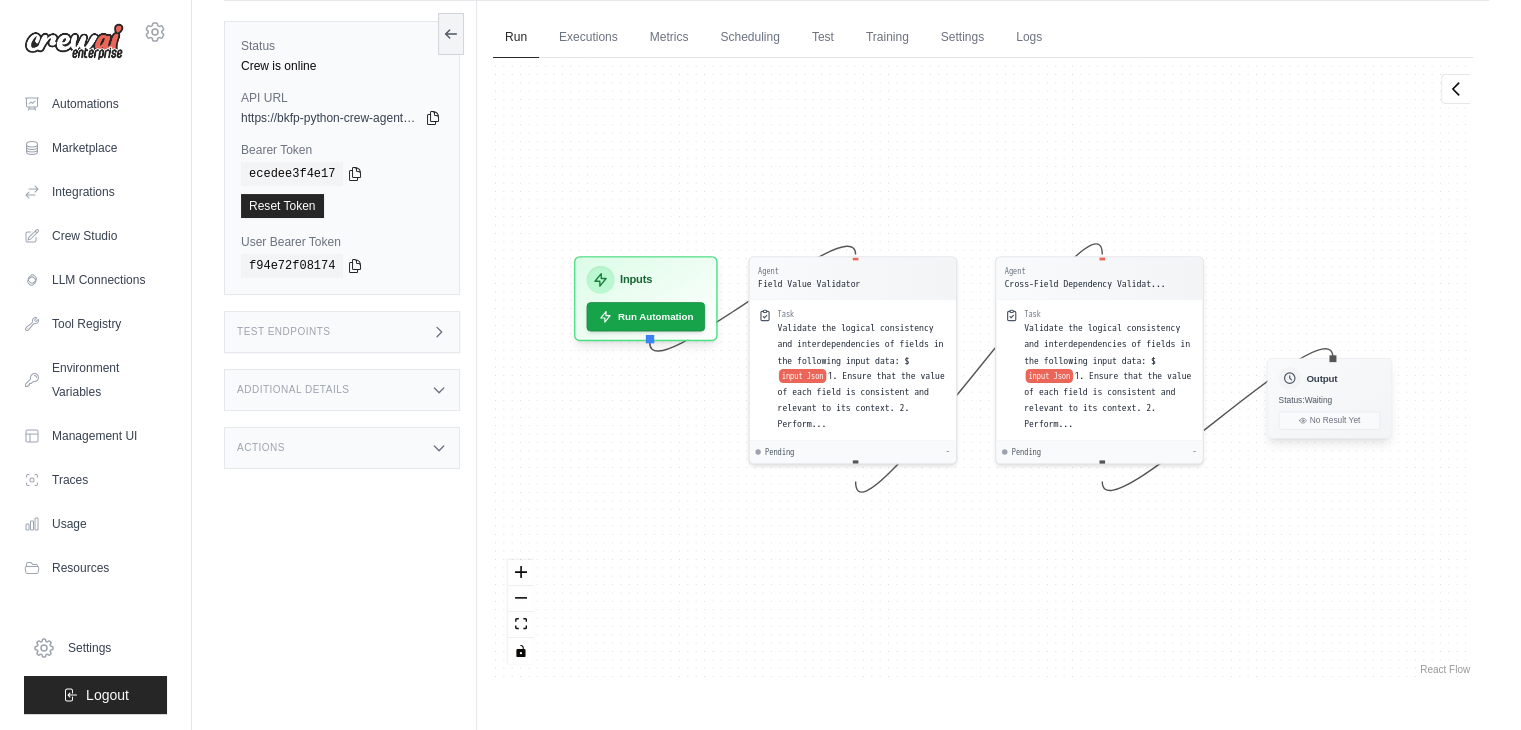 click on "Output" at bounding box center (1329, 378) 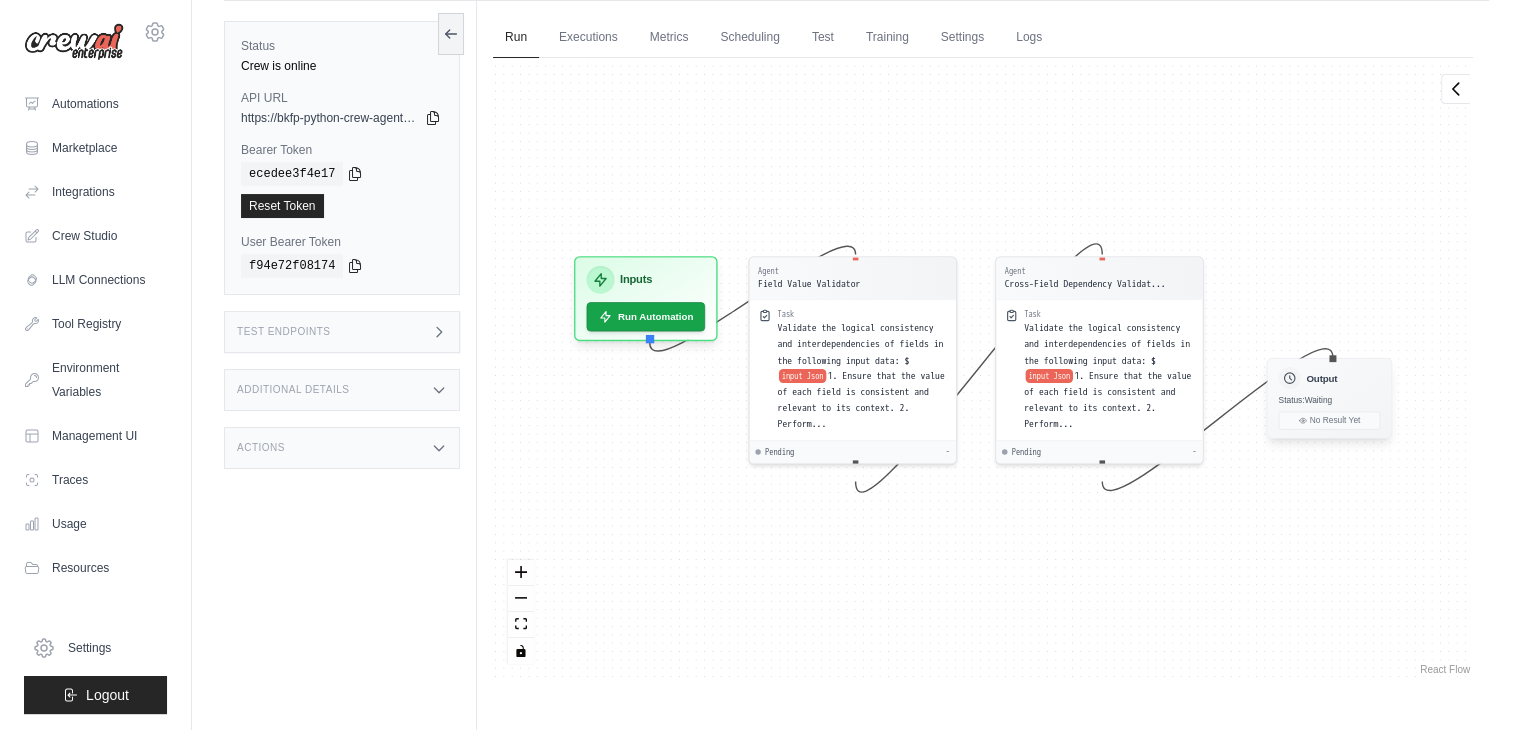 click on "Status:  Waiting" at bounding box center [1305, 401] 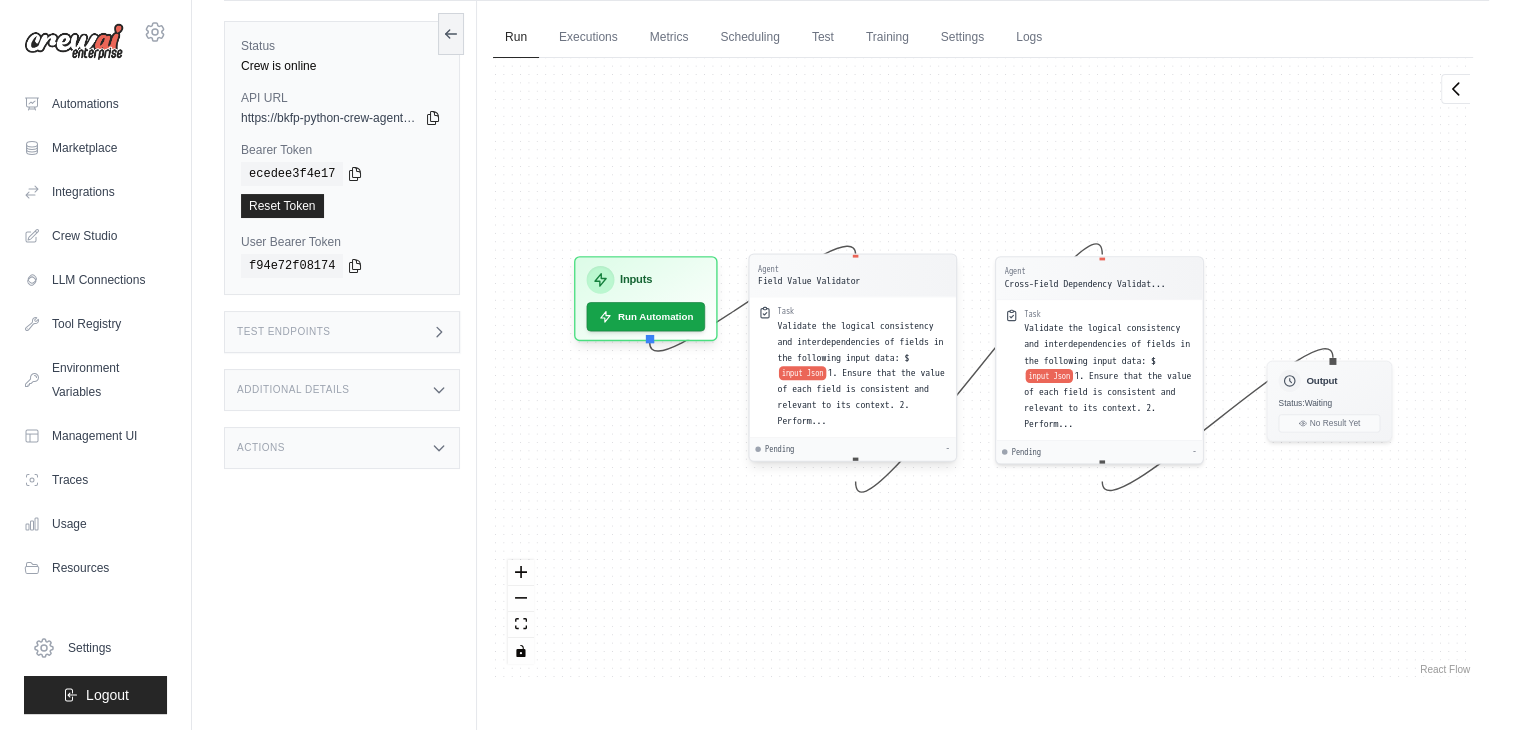 click on "Validate the logical consistency and interdependencies of fields in the following input data: $ input Json
1. Ensure that the value of each field is consistent and relevant to its context. 2. Perform..." at bounding box center (862, 373) 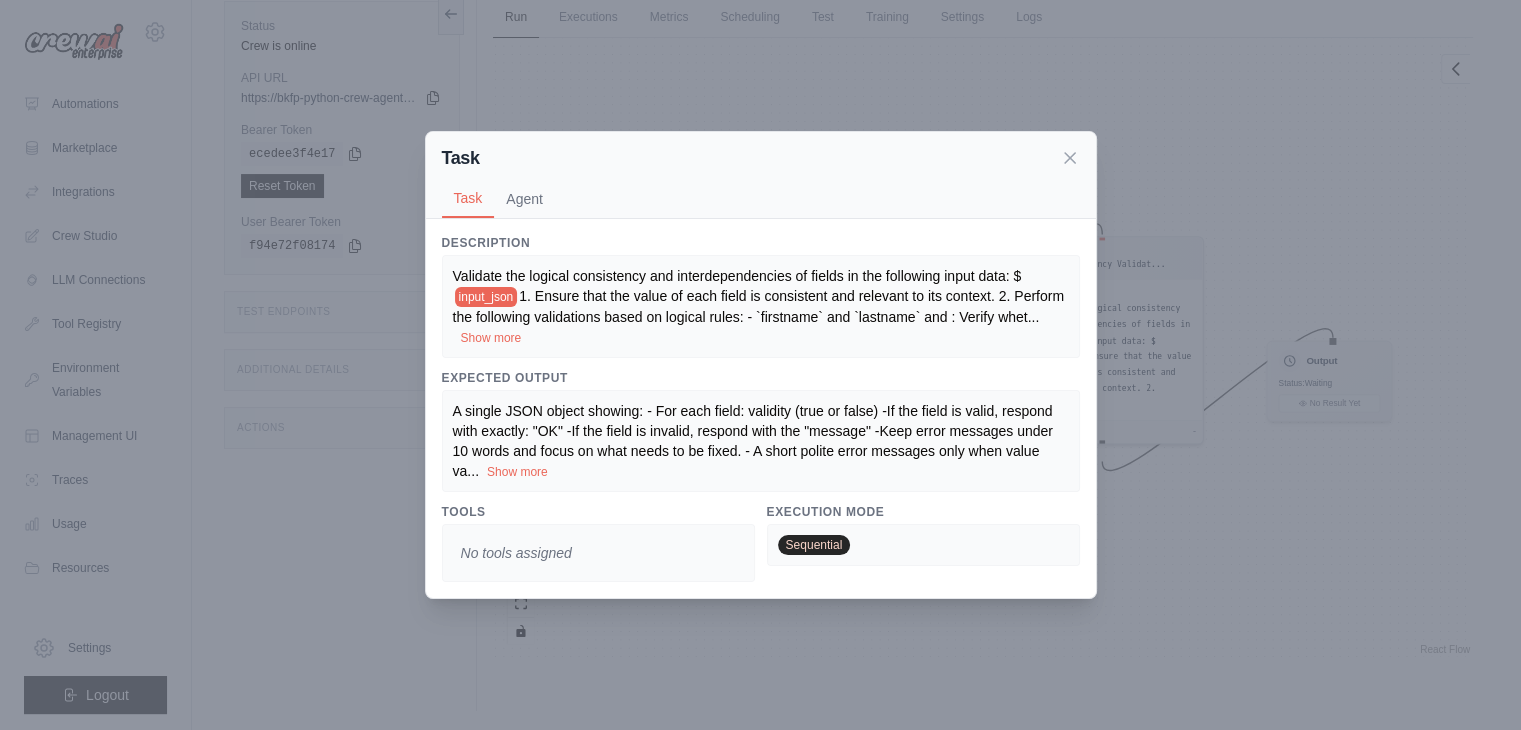 scroll, scrollTop: 0, scrollLeft: 0, axis: both 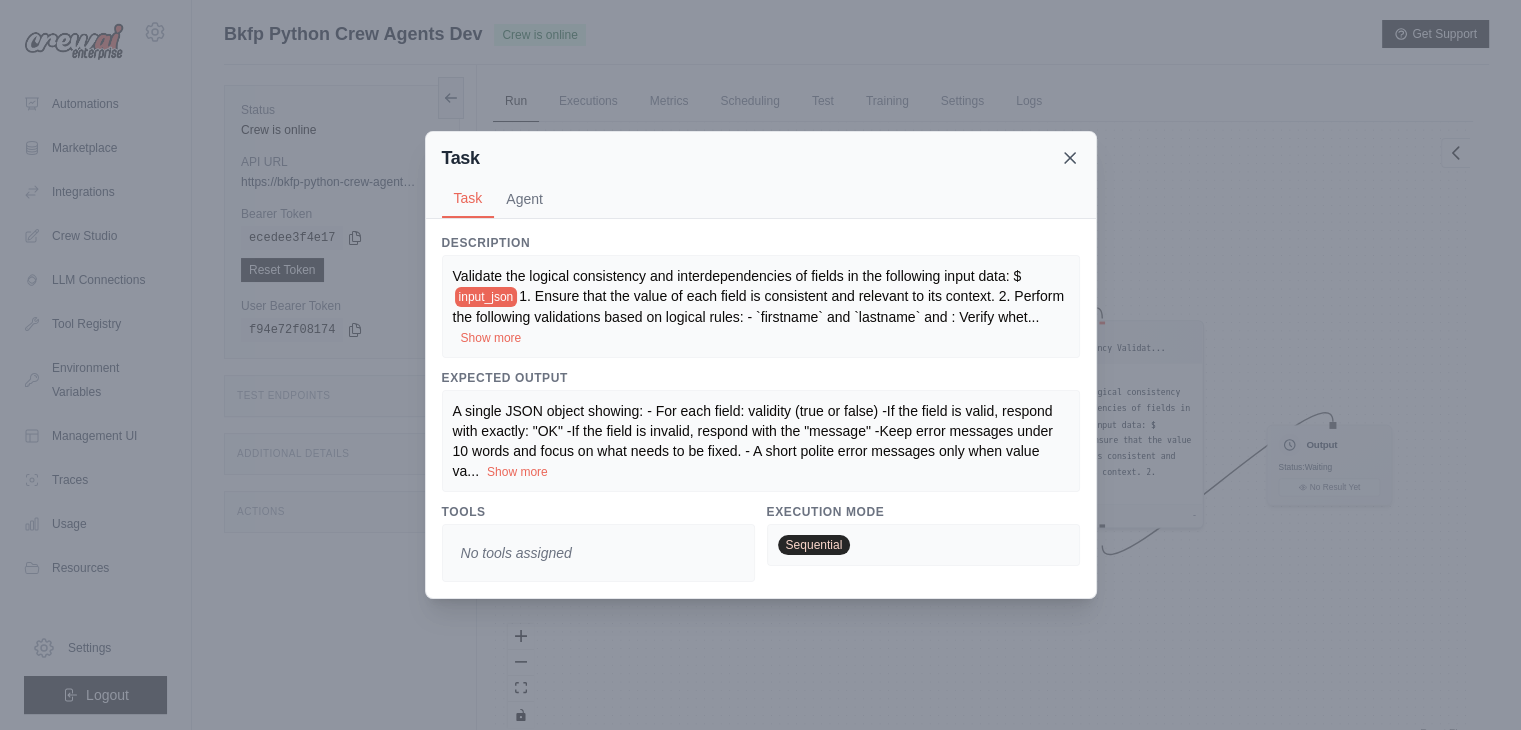 click 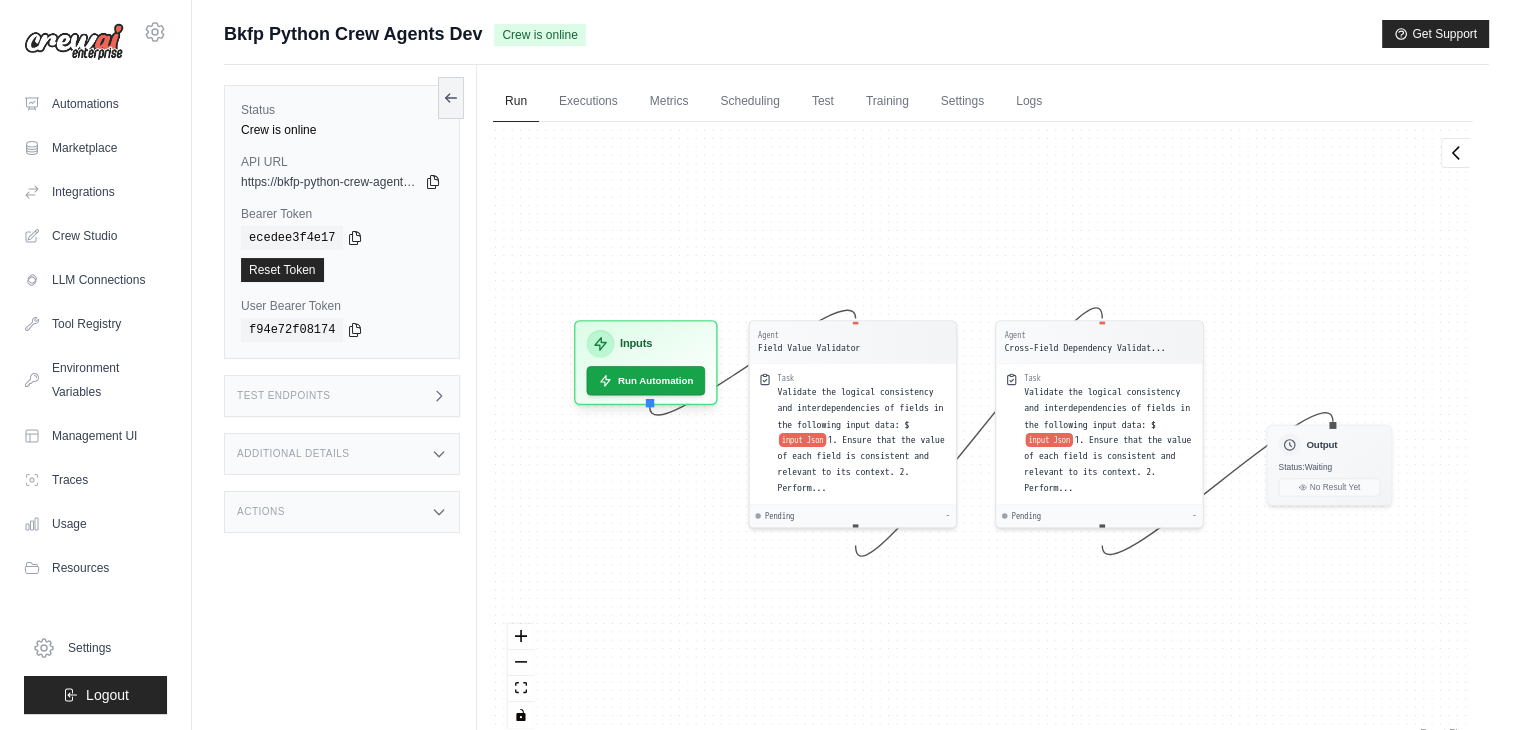 click on "Test Endpoints" at bounding box center (342, 396) 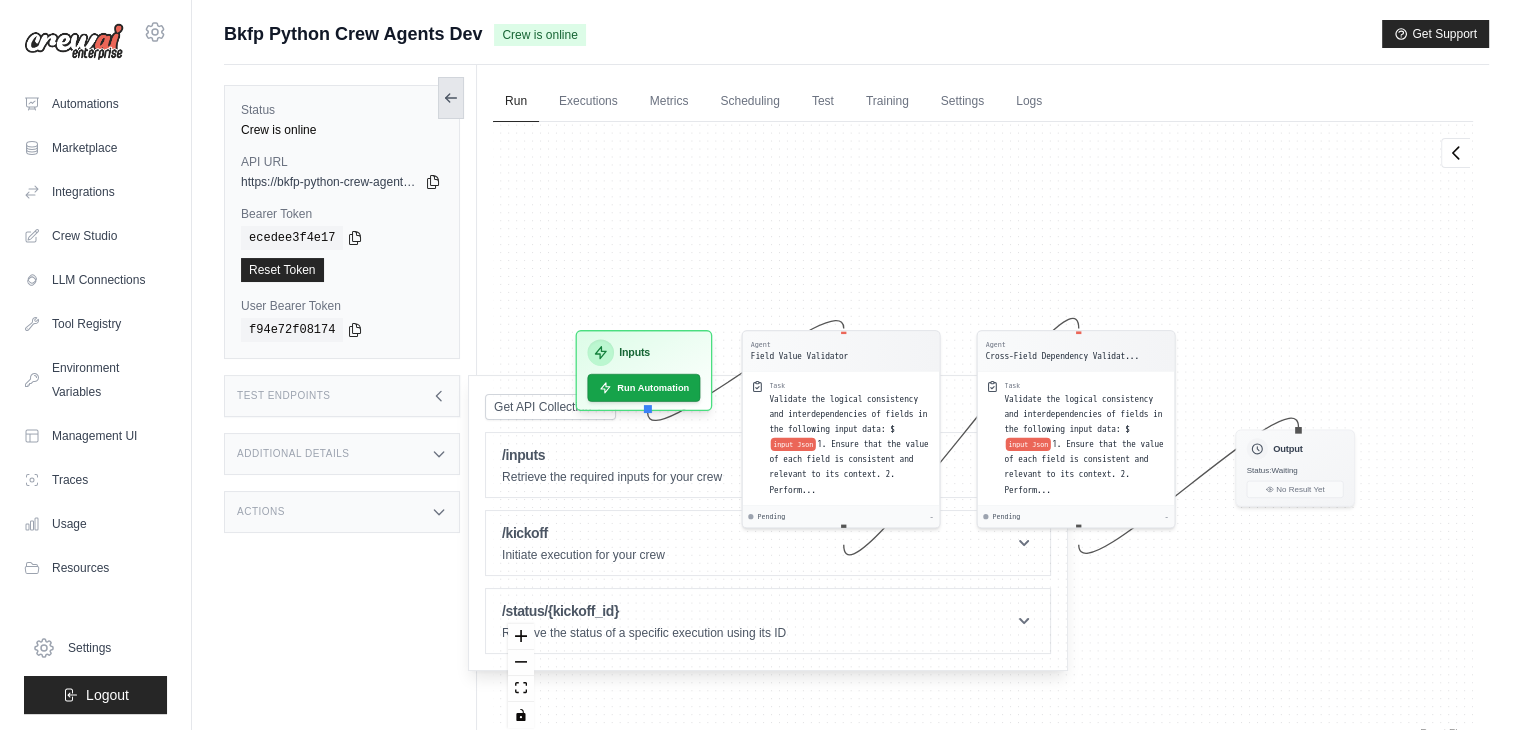 click at bounding box center (451, 98) 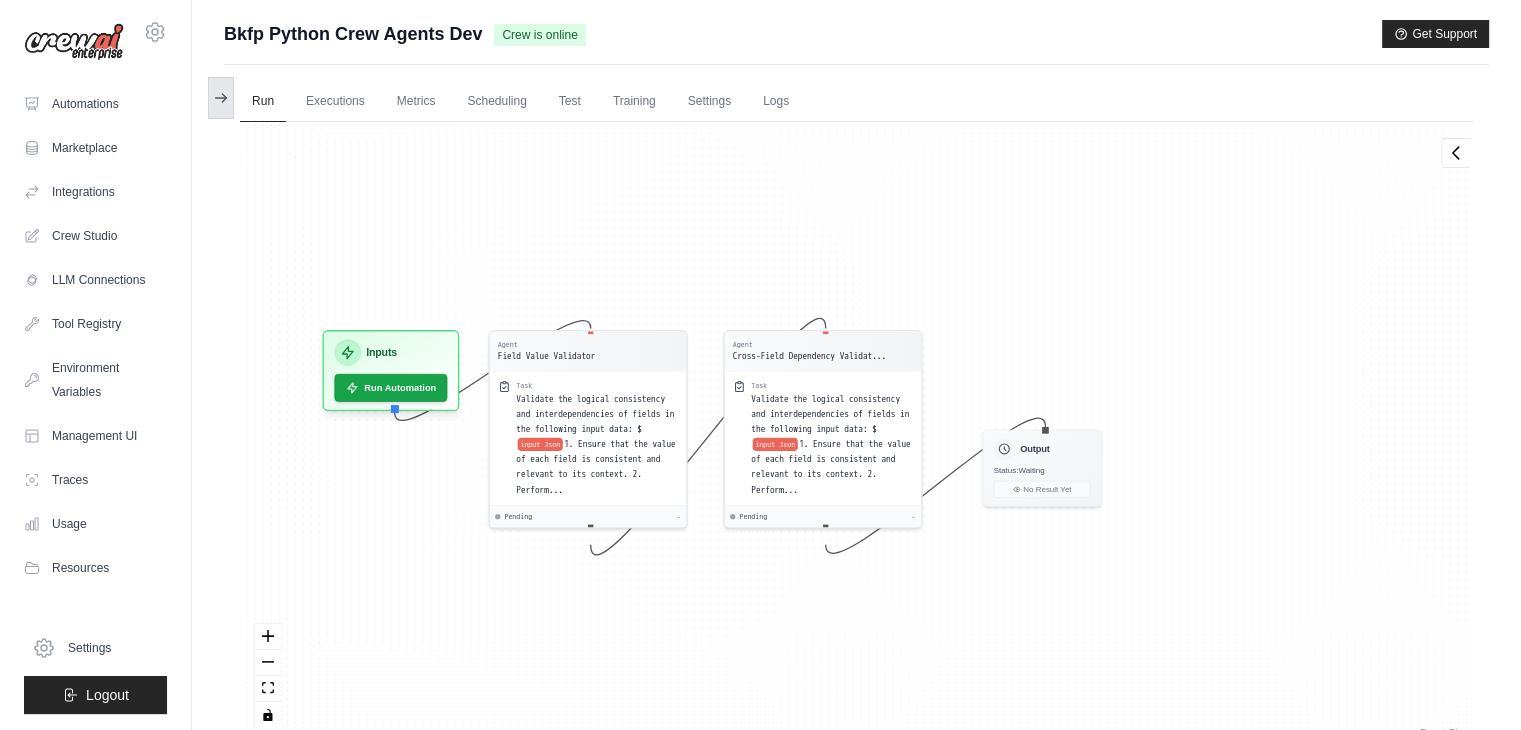 click at bounding box center (221, 98) 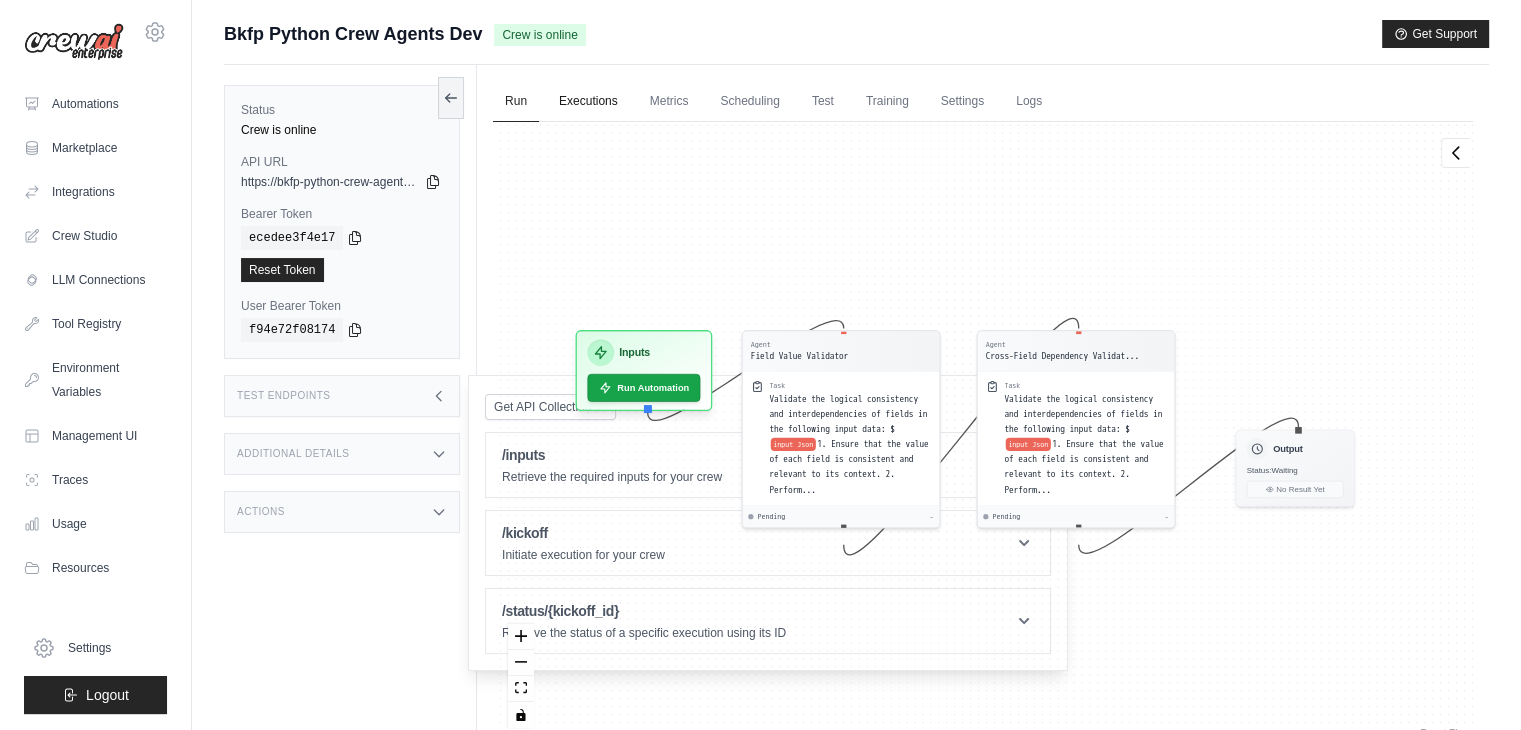 click on "Executions" at bounding box center (588, 102) 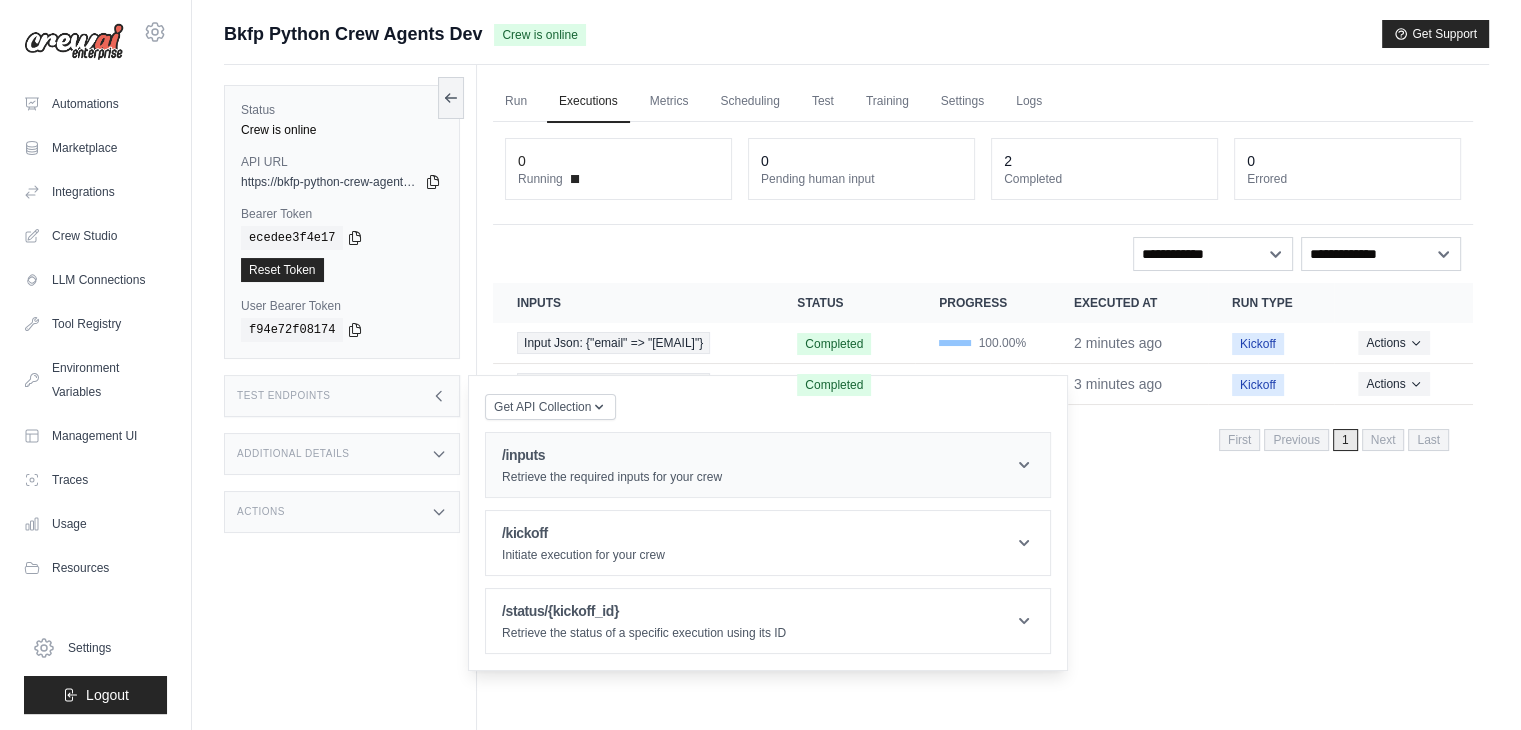 click on "/inputs
Retrieve the required inputs for your crew" at bounding box center [768, 465] 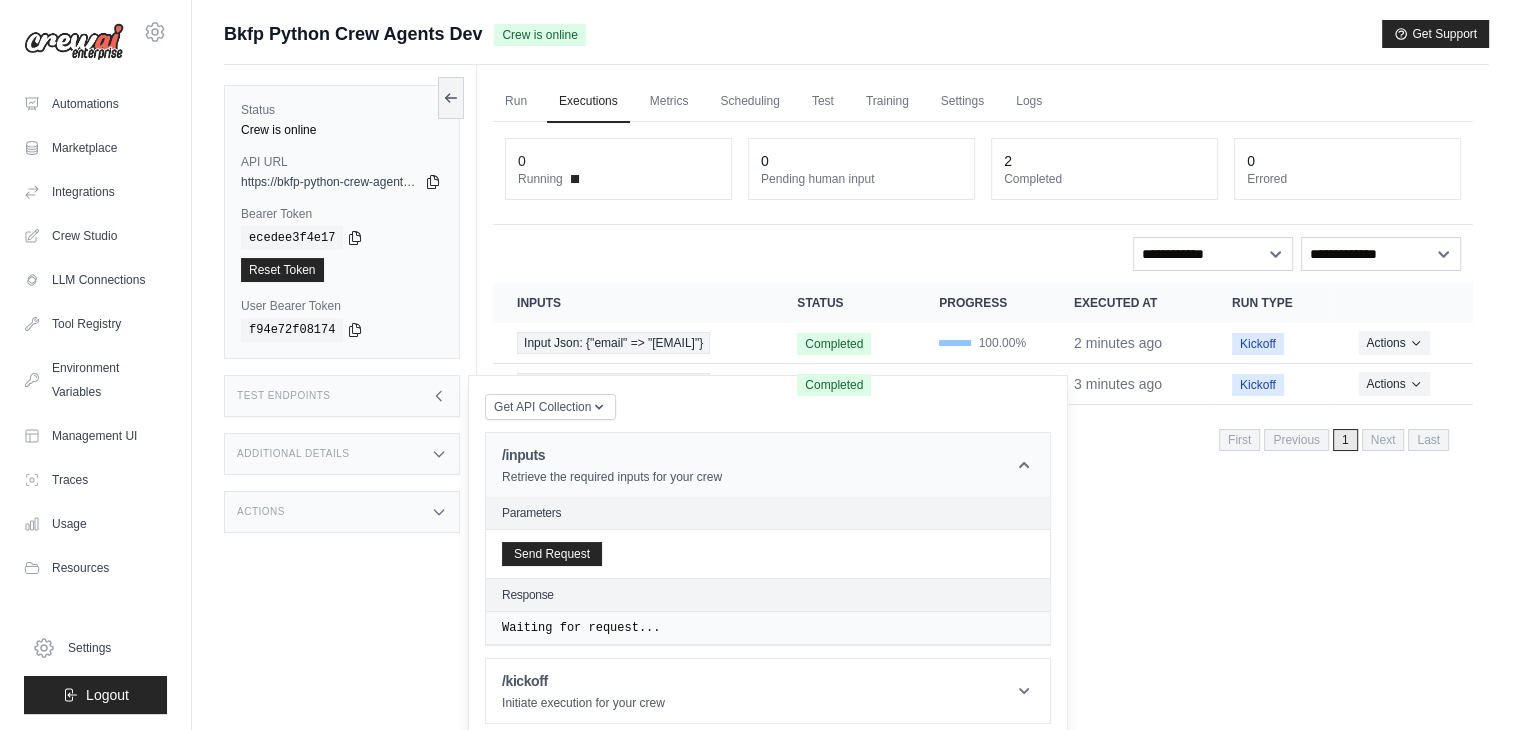 scroll, scrollTop: 86, scrollLeft: 0, axis: vertical 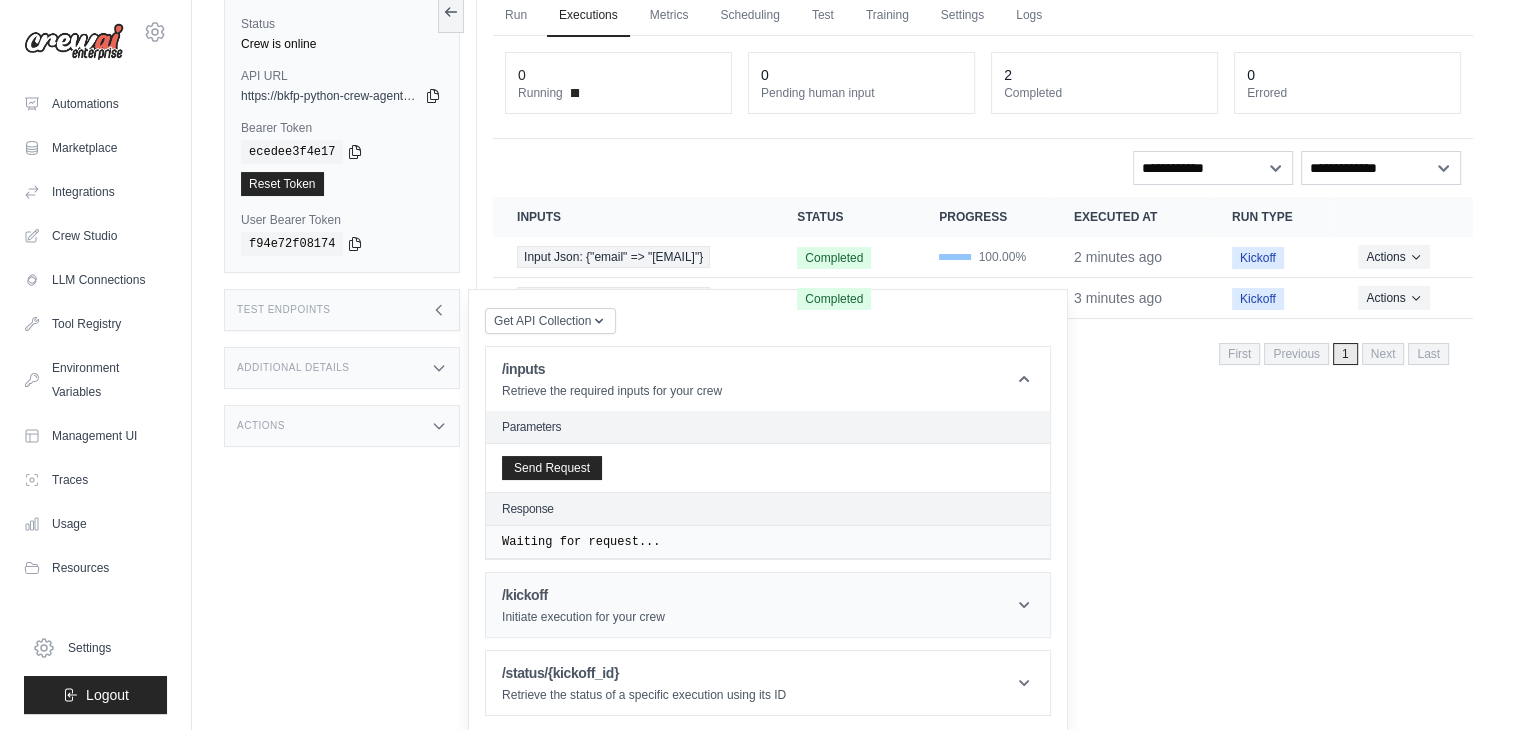 click on "/kickoff
Initiate execution for your crew" at bounding box center (768, 605) 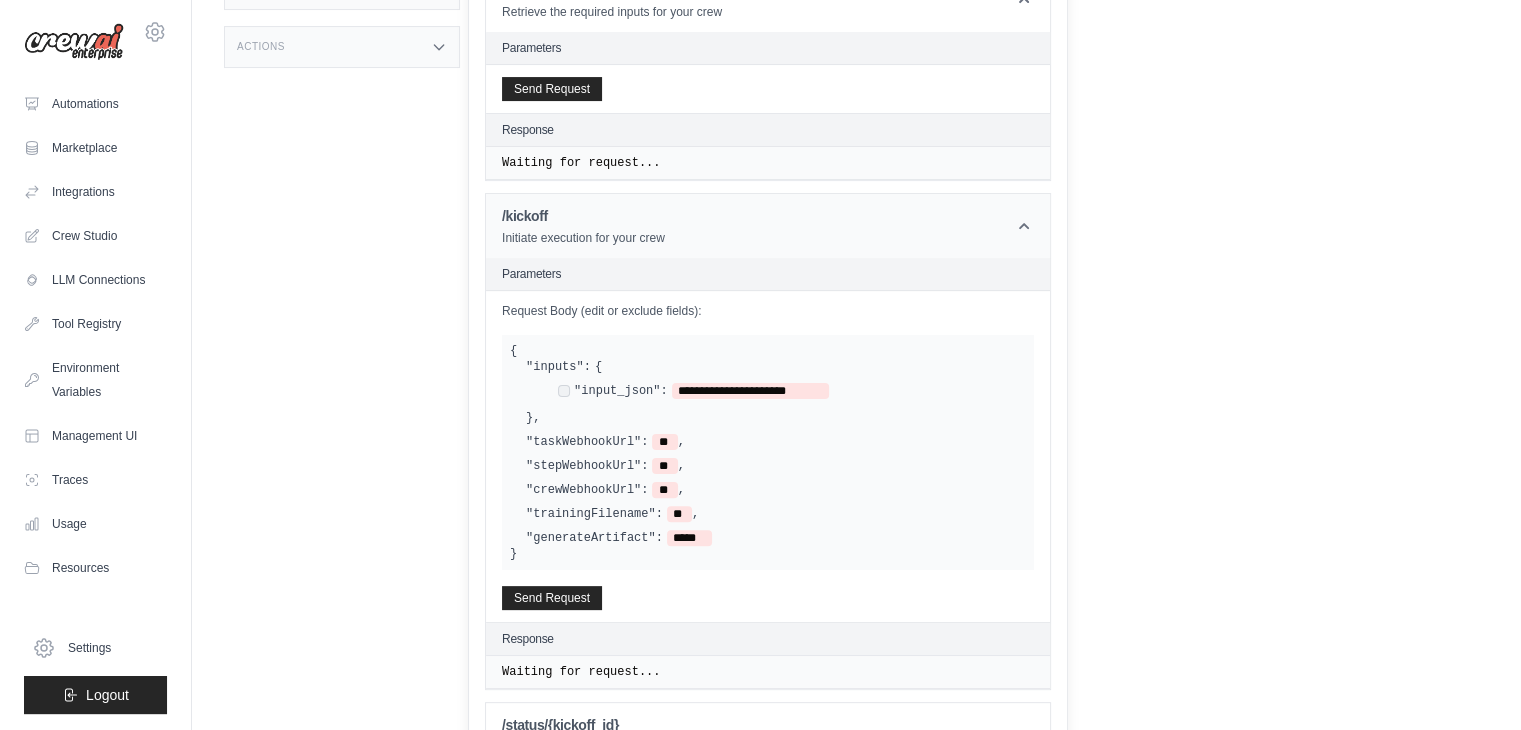 scroll, scrollTop: 516, scrollLeft: 0, axis: vertical 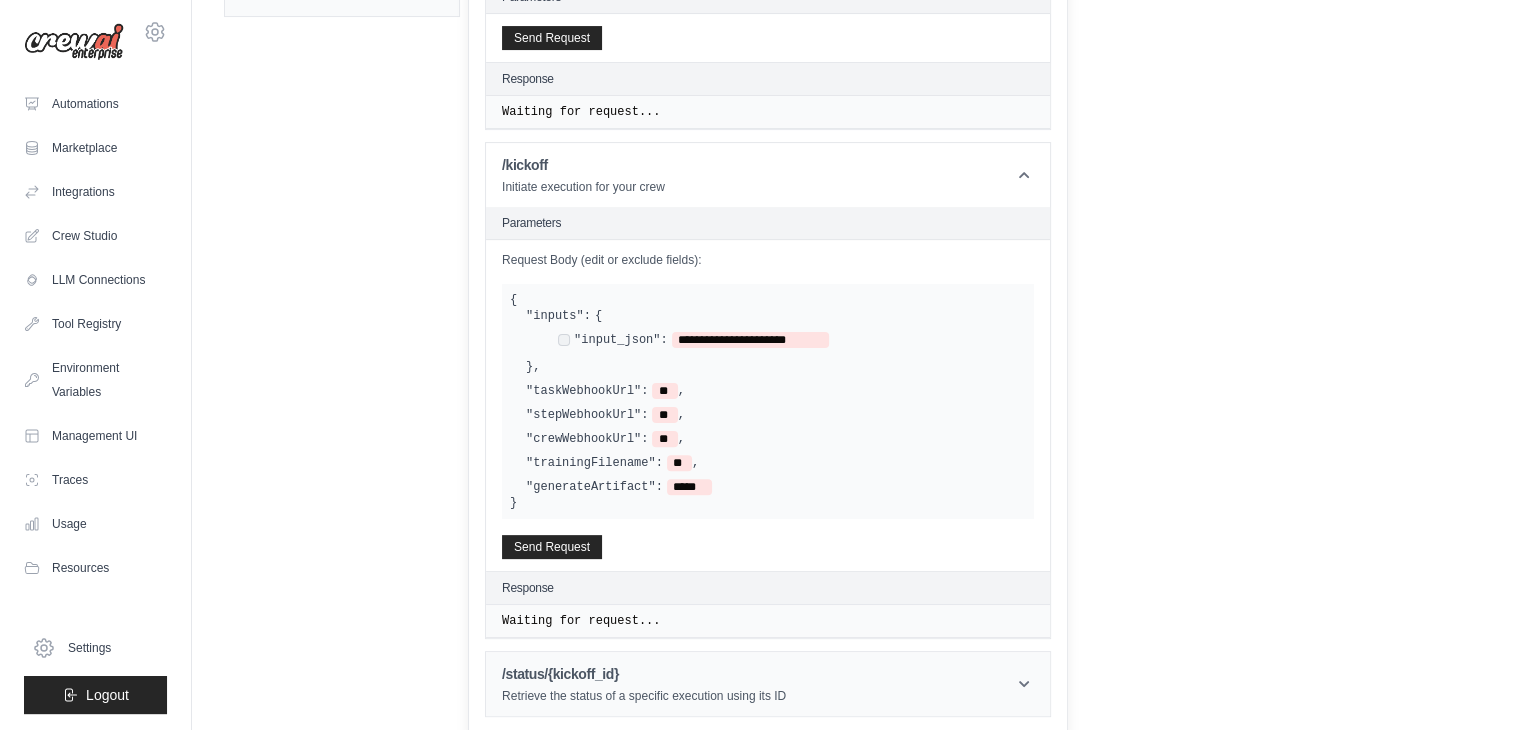 click on "/status/{kickoff_id}" at bounding box center (644, 674) 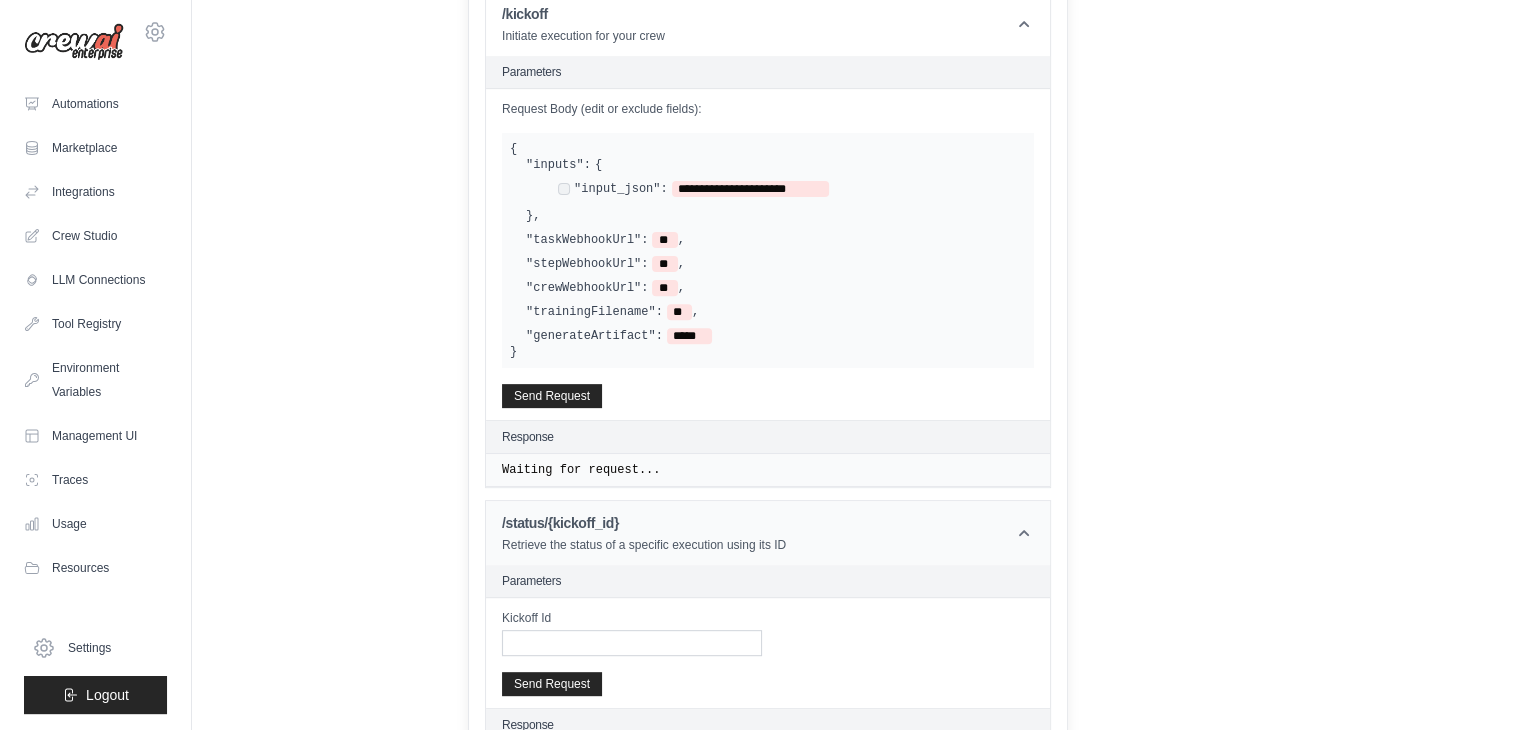 scroll, scrollTop: 688, scrollLeft: 0, axis: vertical 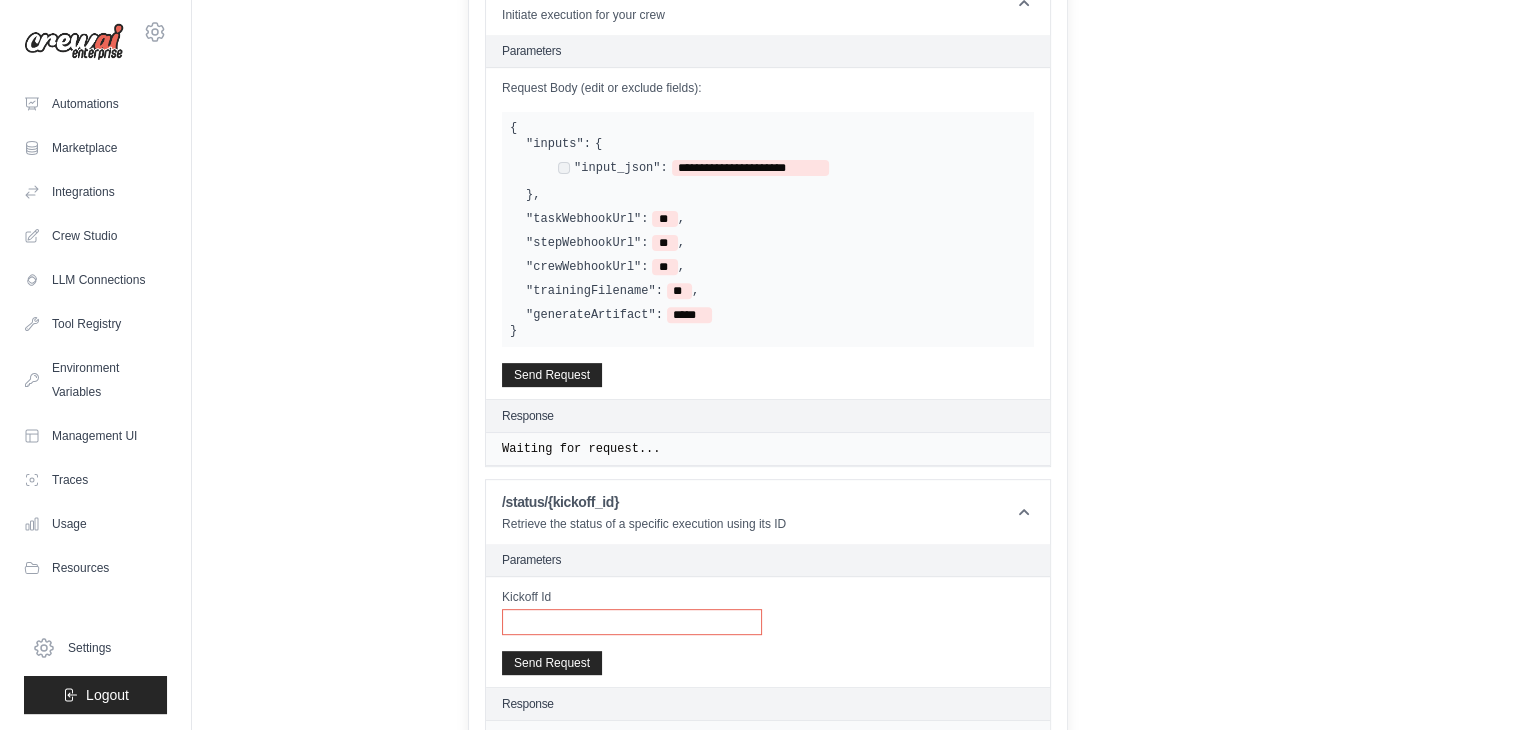 click on "Kickoff Id" at bounding box center [632, 622] 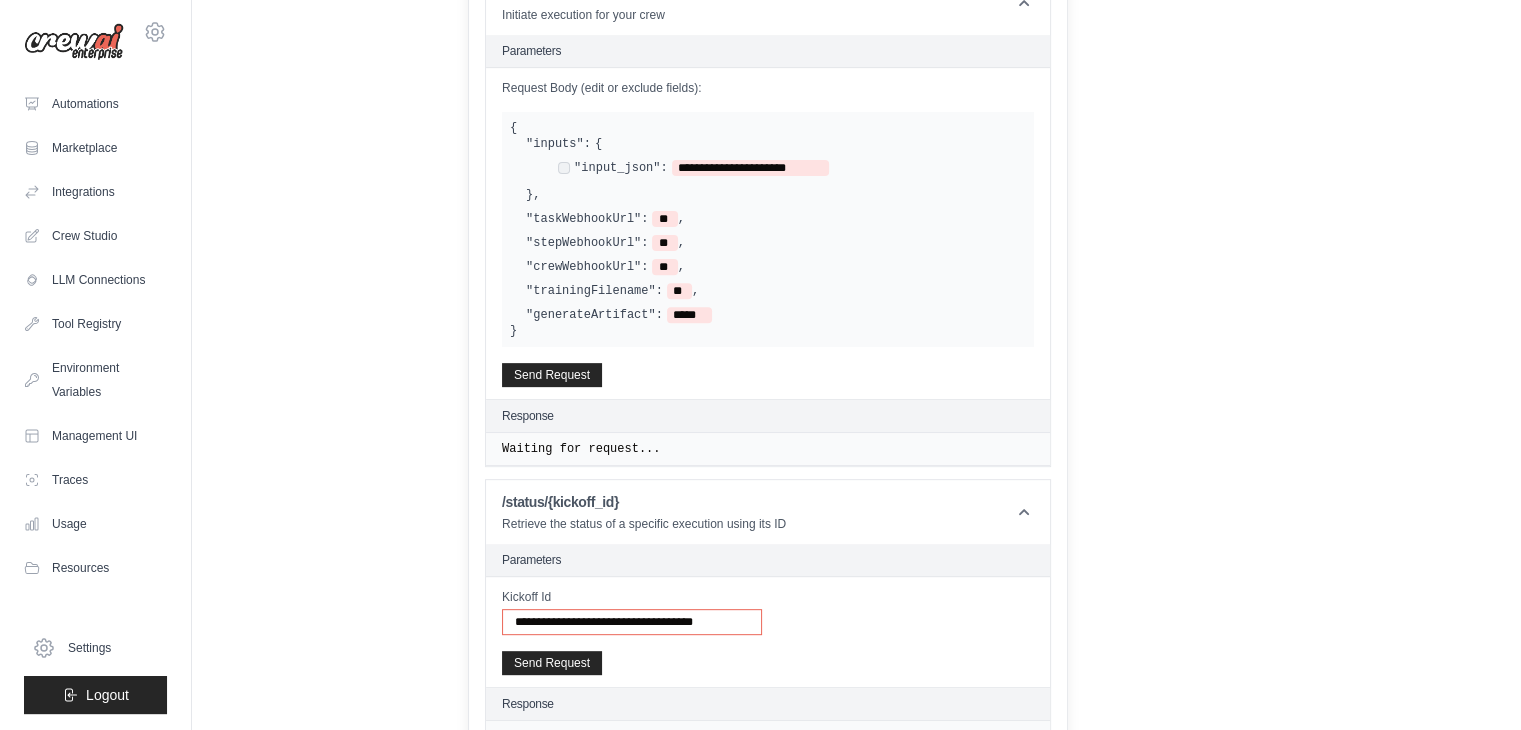 click on "**********" at bounding box center [632, 622] 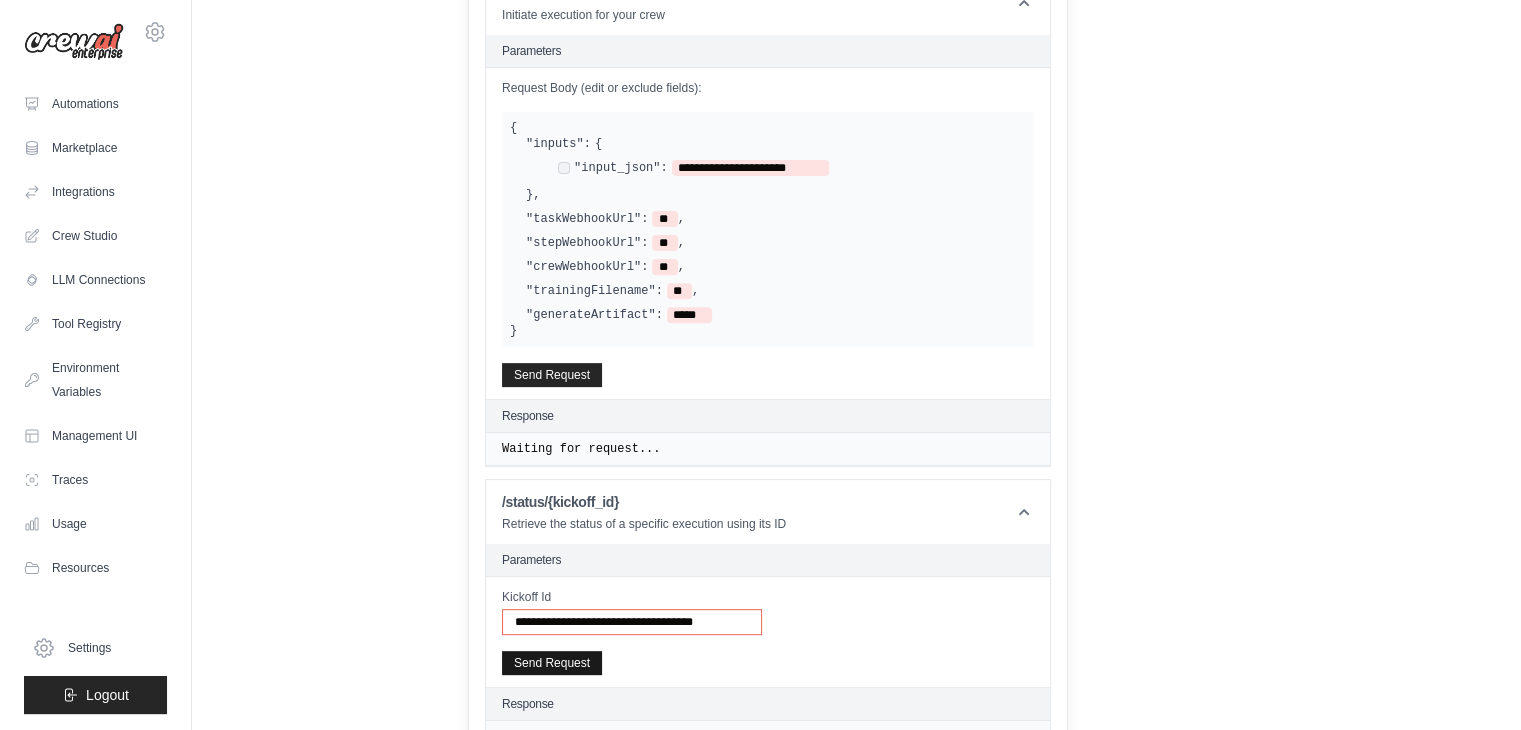 type on "**********" 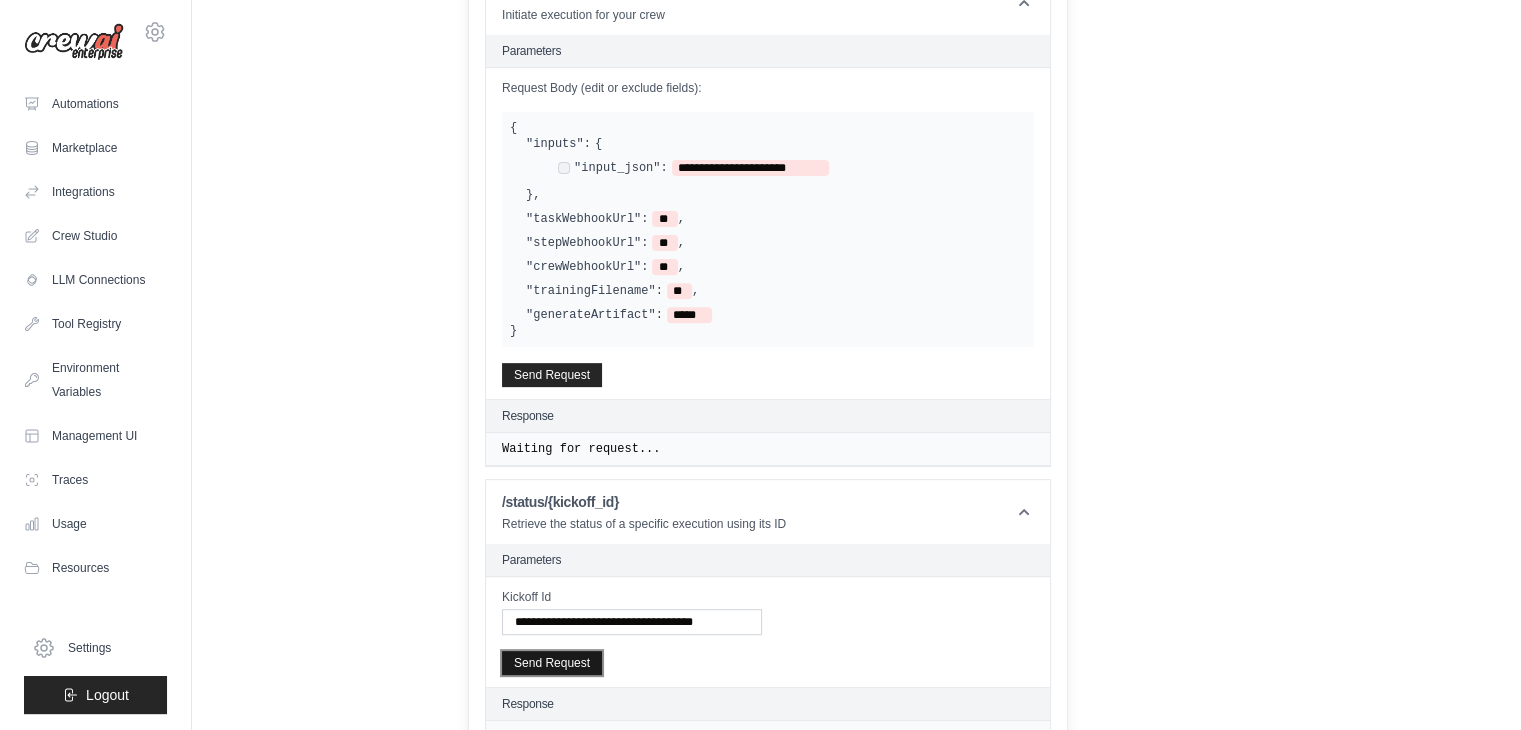 click on "Send Request" at bounding box center [552, 663] 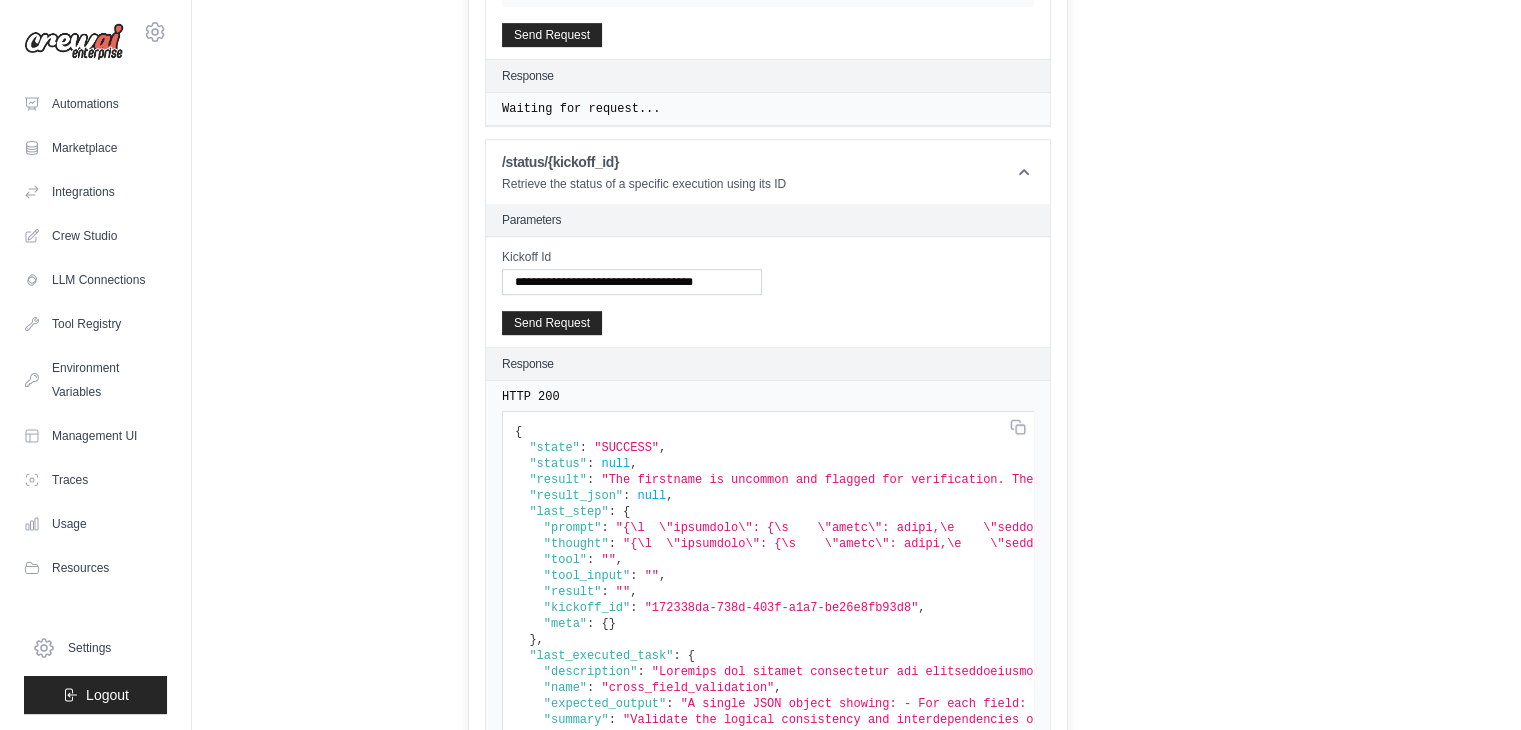 scroll, scrollTop: 1028, scrollLeft: 0, axis: vertical 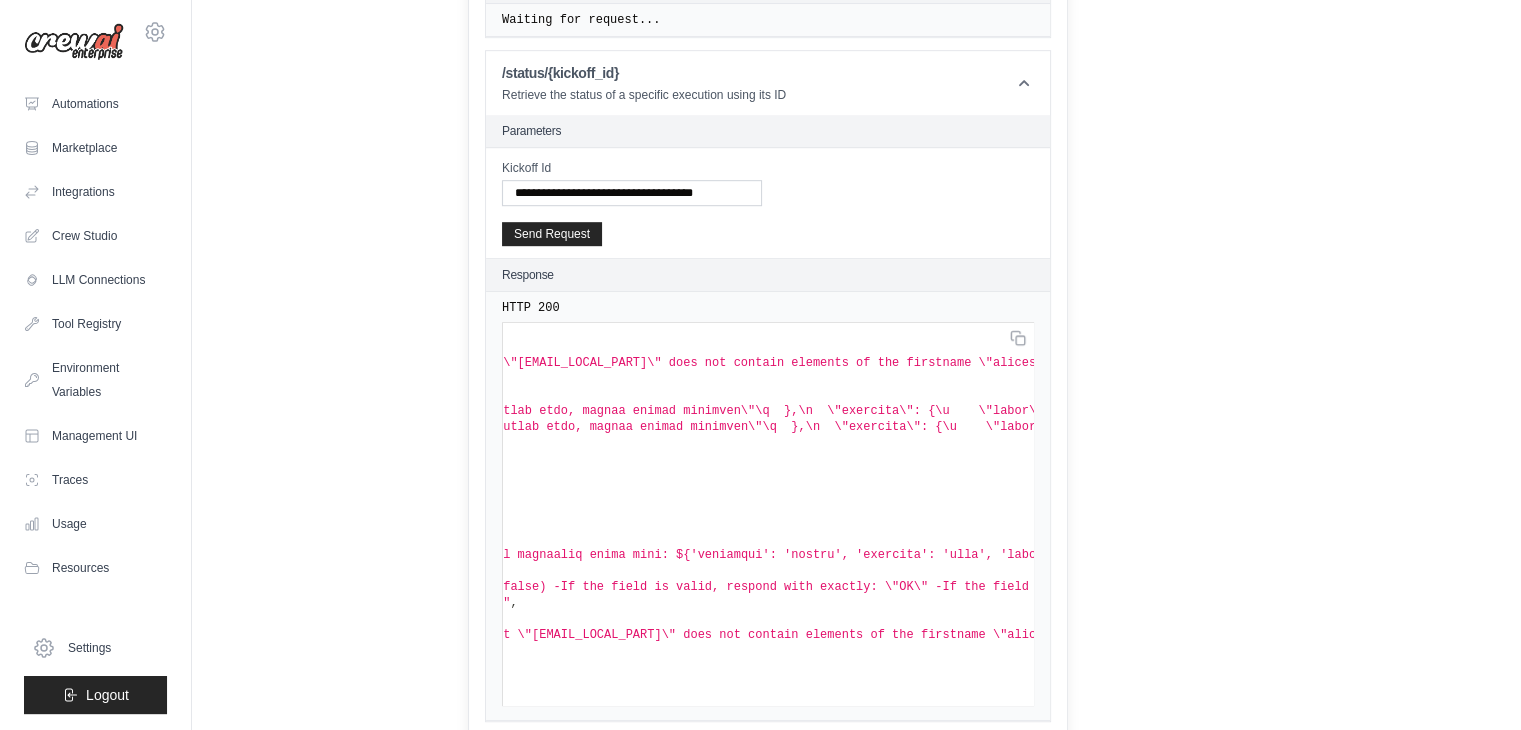 click on ""The firstname is uncommon and flagged for verification. The email local part \"amar.ram\" does not contain elements of the firstname \"alices\" or lastname \"john,\" so it is invalid. The phone number area code (720) does not correspond to Routt County, Colorado, so it is invalid. The marital status \"single\" is consistent with no spouse listed in coResidents. The bankruptcy details are consistent and valid. The noOfHouseholdMembers is 5, but coResidents only lists \"sam, father and 2 child\" which counts as 4 individuals, causing a mismatch and invalidity for both fields. All other fields are valid and consistent."" at bounding box center (2274, 363) 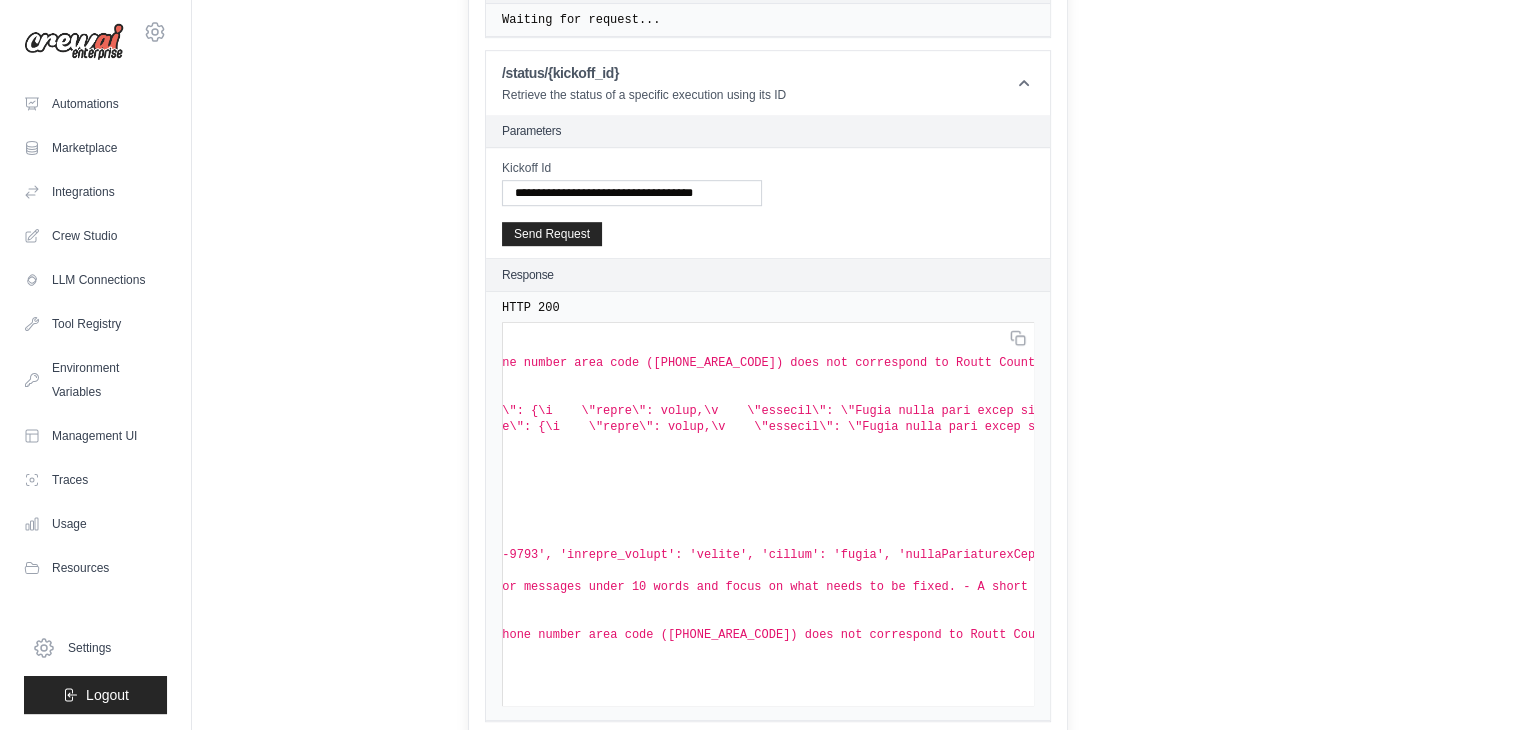 scroll, scrollTop: 28, scrollLeft: 1612, axis: both 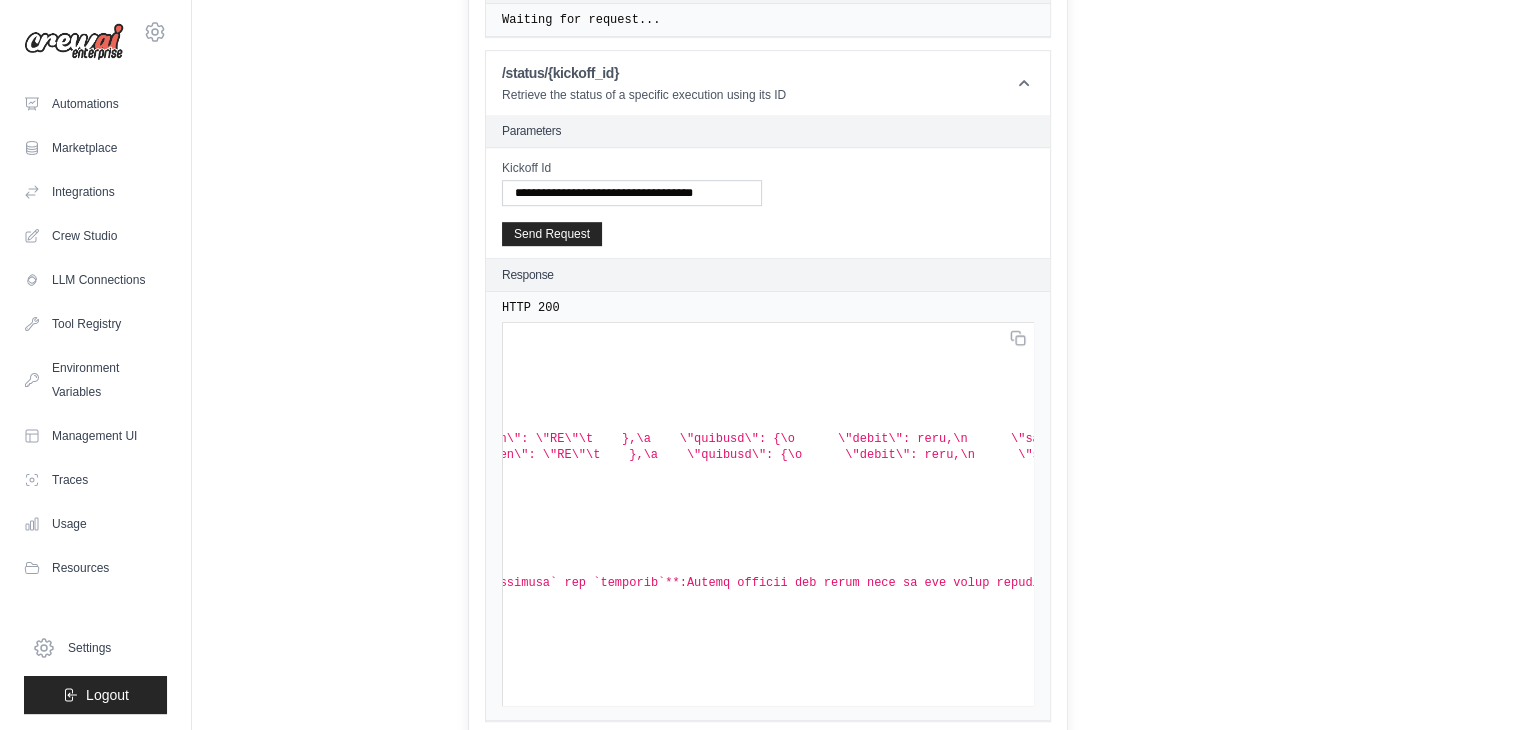 click on "HTTP 200" at bounding box center [768, -489] 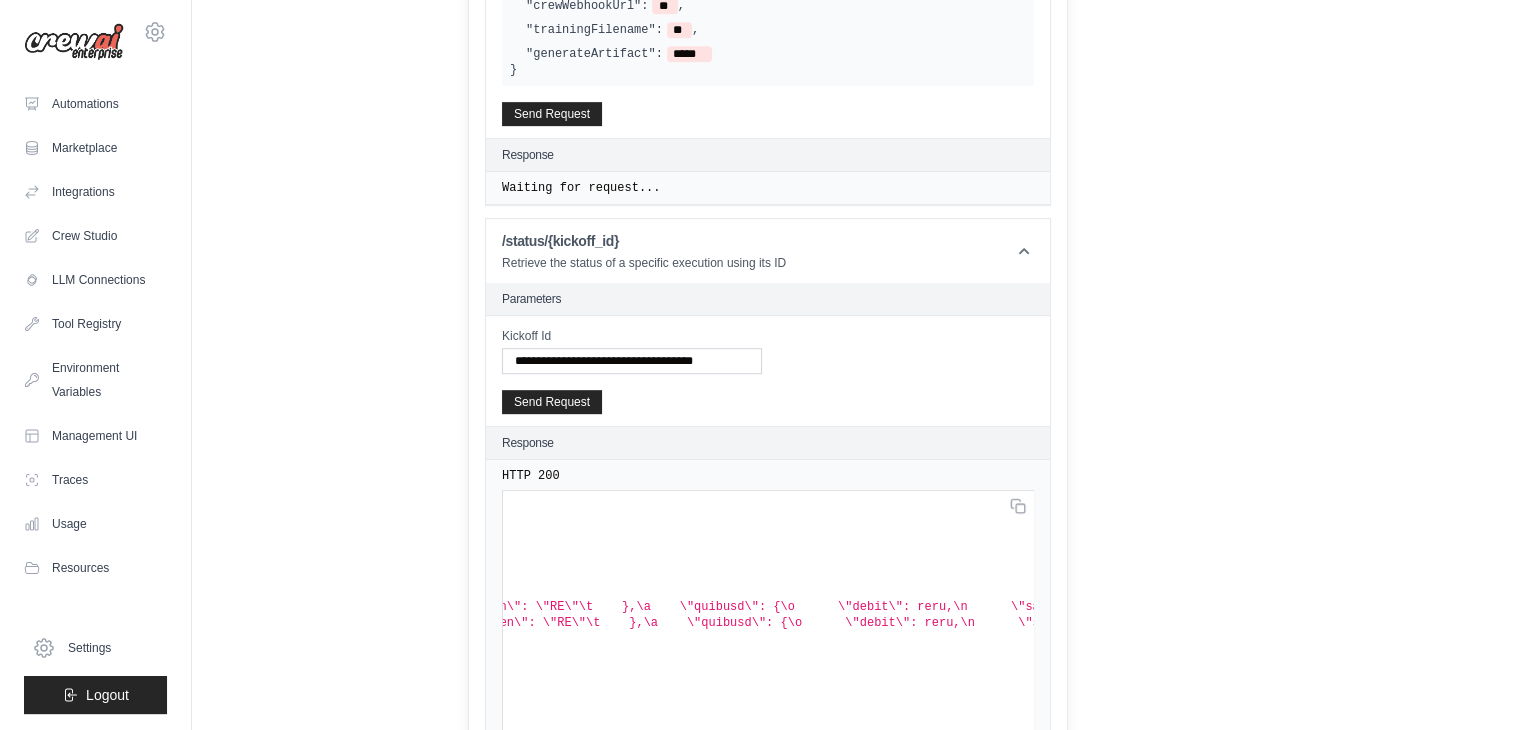 scroll, scrollTop: 960, scrollLeft: 0, axis: vertical 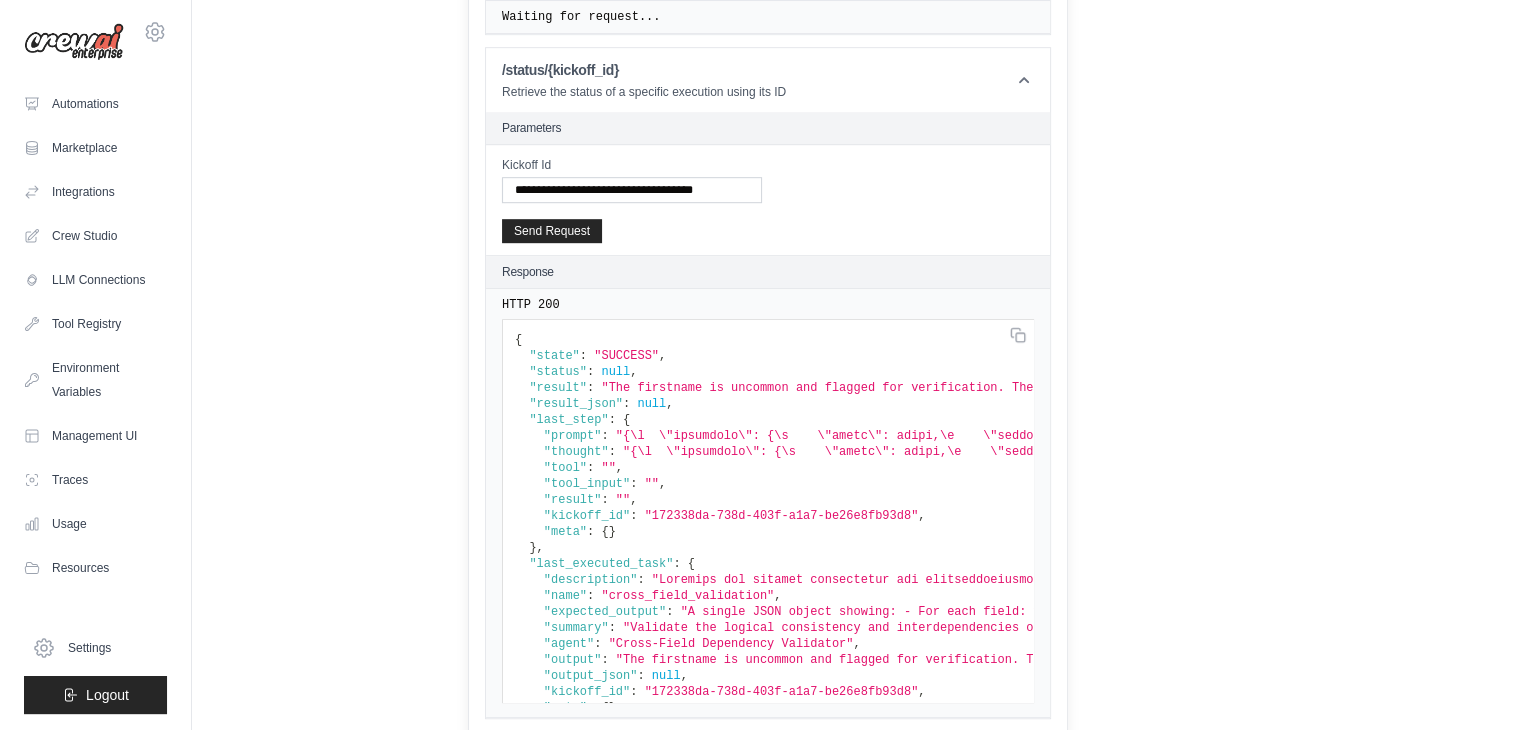 click on "vitchco@apptomate.co
Settings
Automations
Marketplace
Integrations" at bounding box center [760, -713] 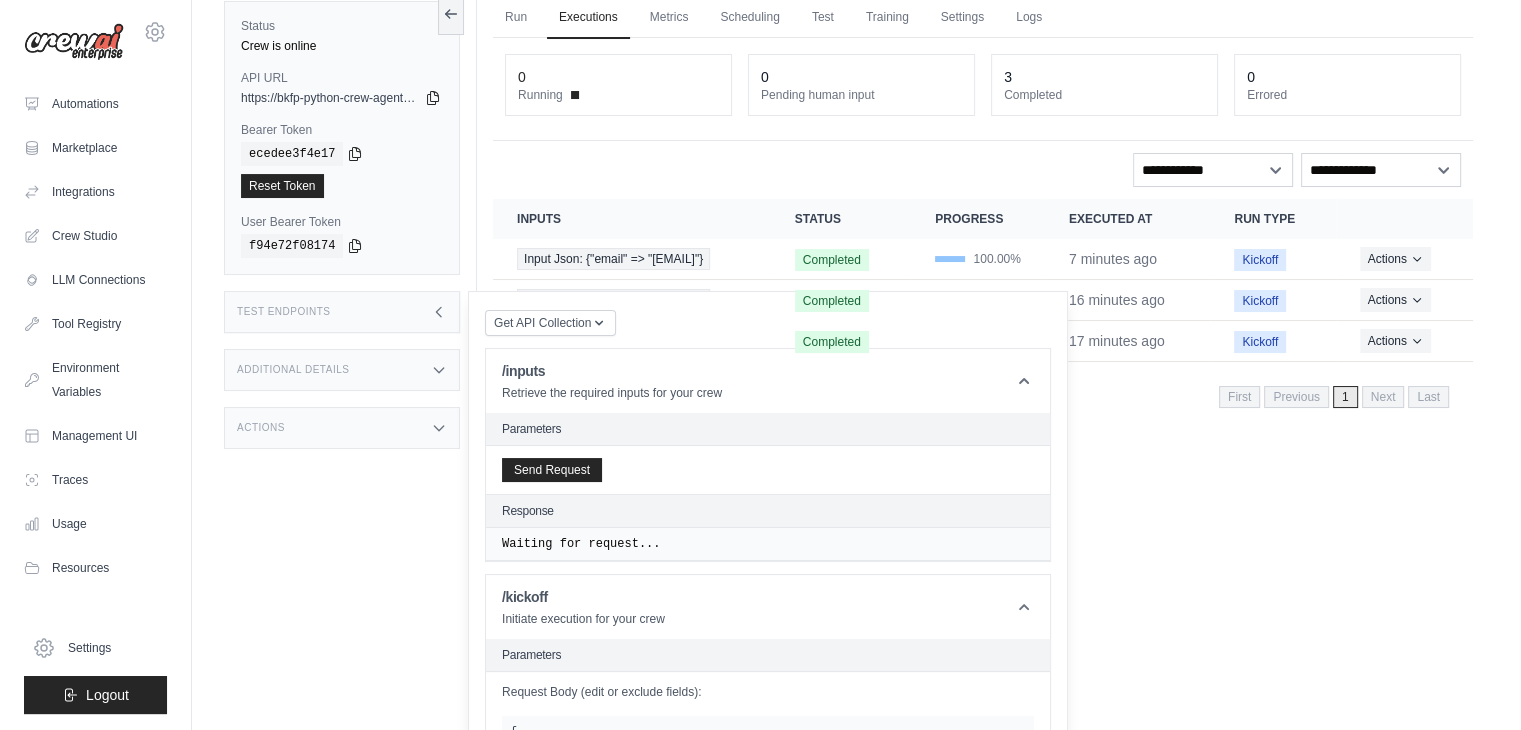 scroll, scrollTop: 0, scrollLeft: 0, axis: both 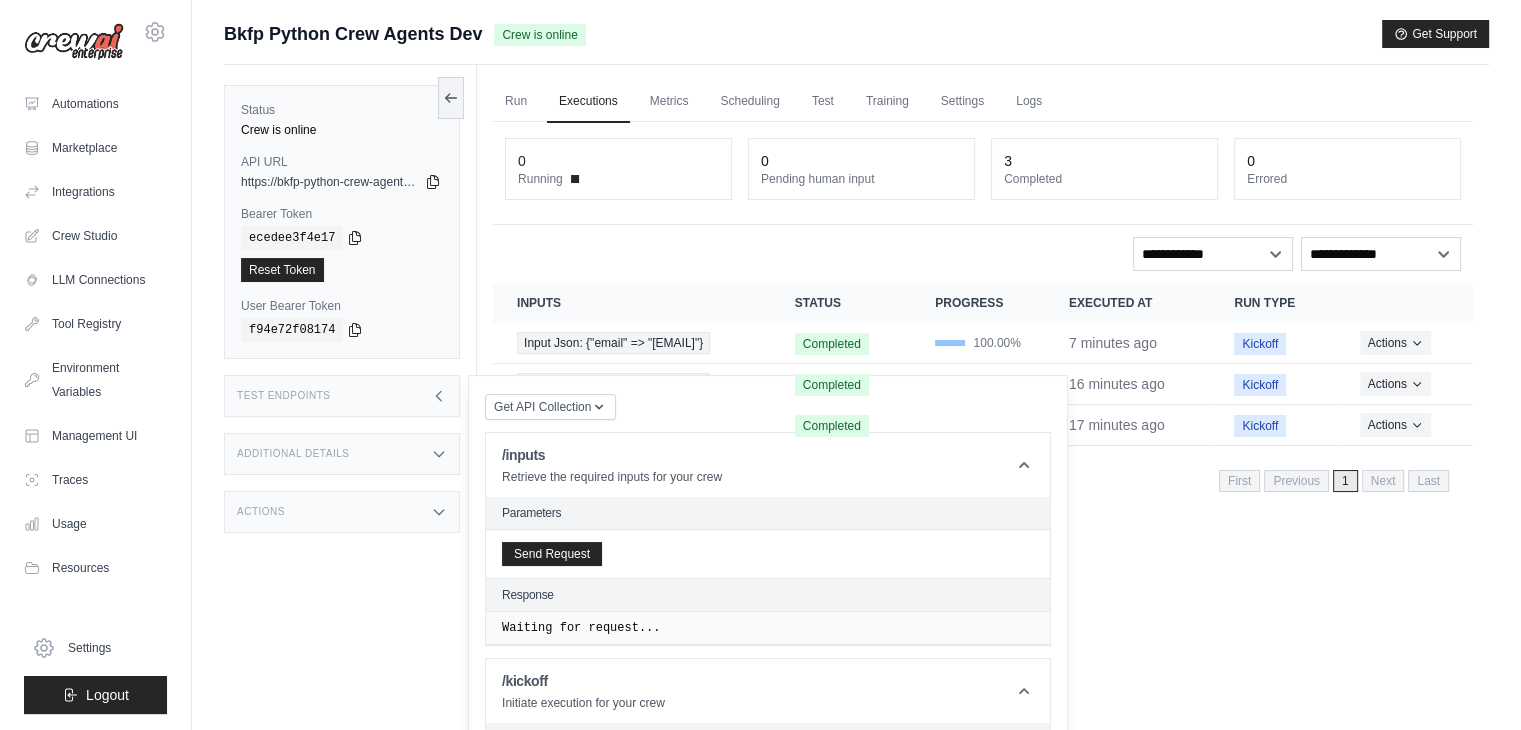 click on "Test Endpoints" at bounding box center (342, 396) 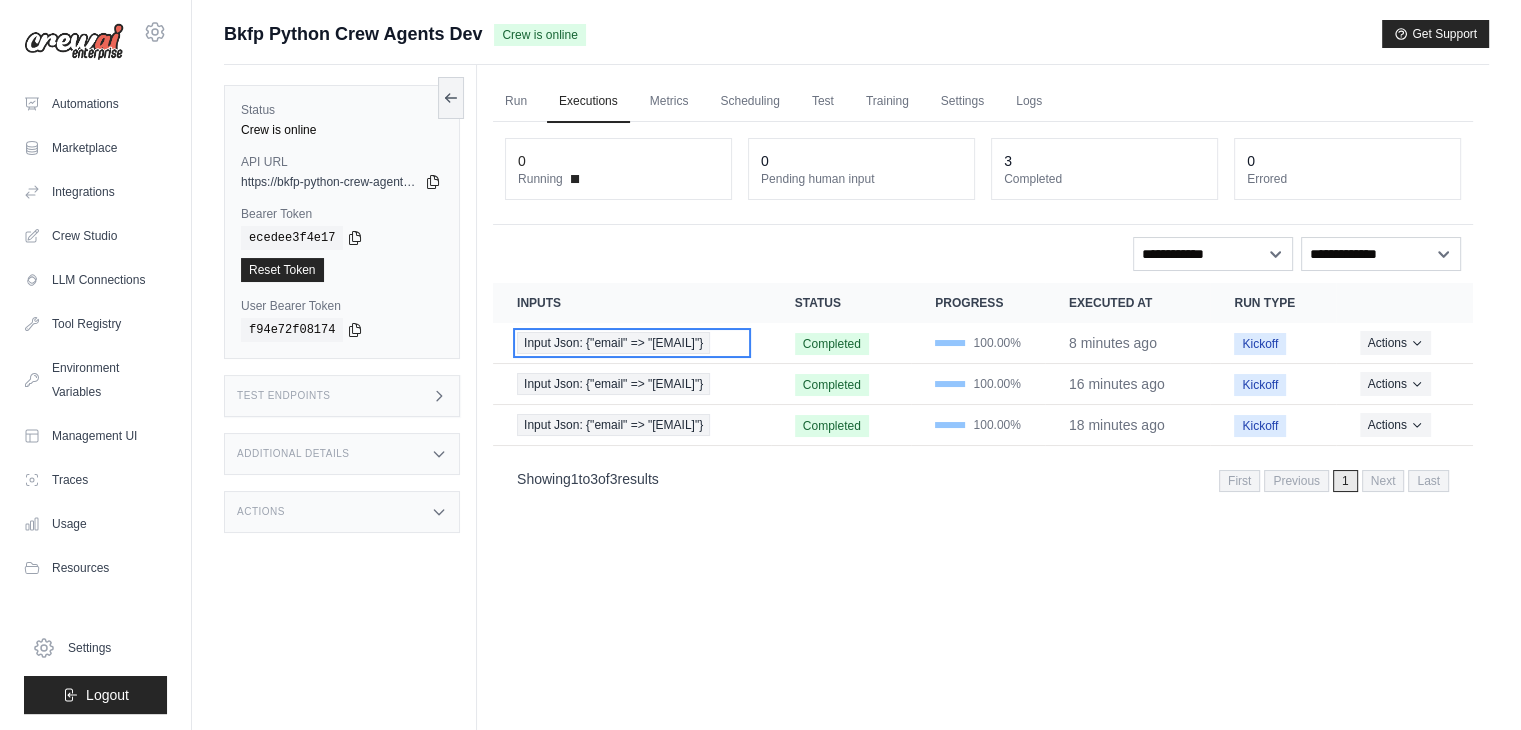click on "Input Json:
{"email" => "amar.ram@revalgo…" at bounding box center [613, 343] 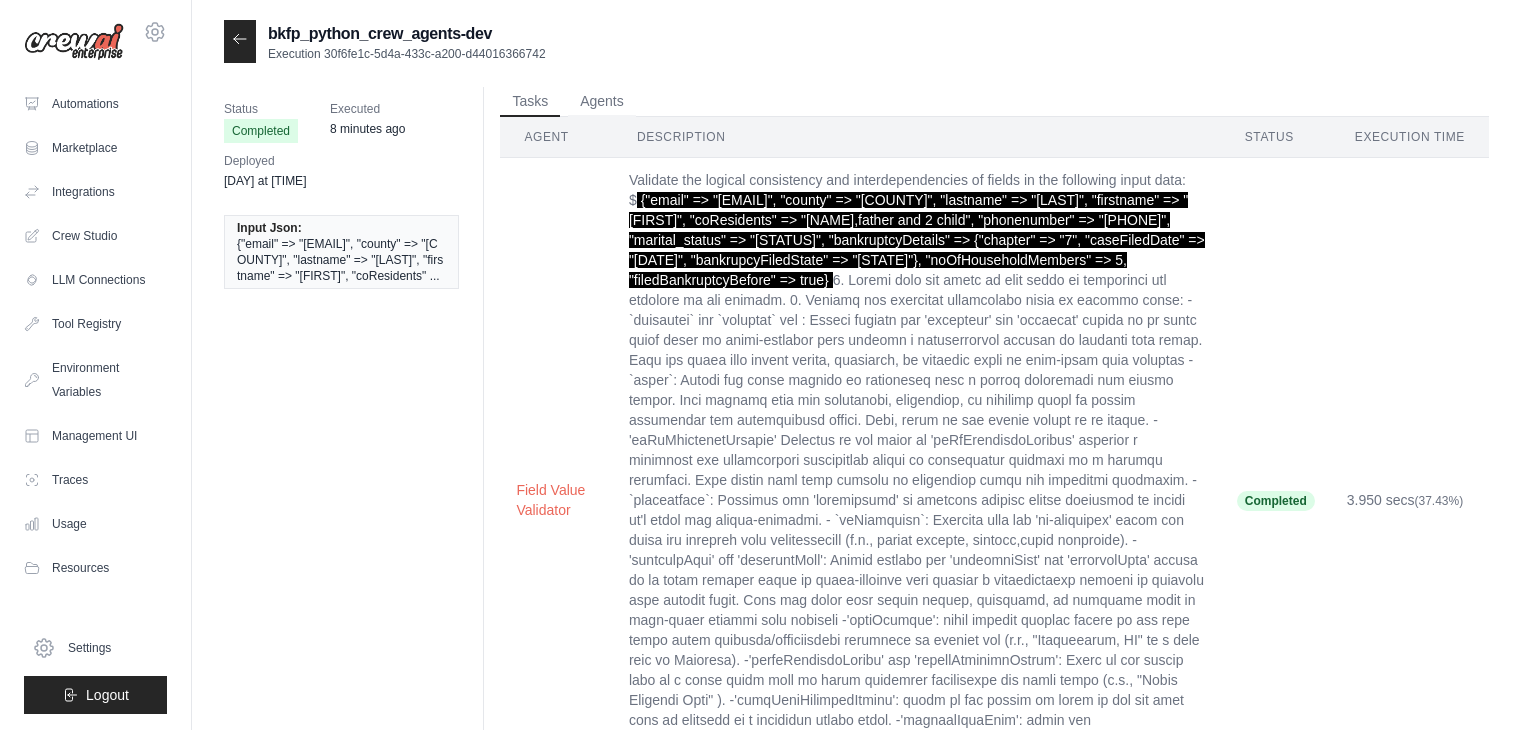 scroll, scrollTop: 0, scrollLeft: 0, axis: both 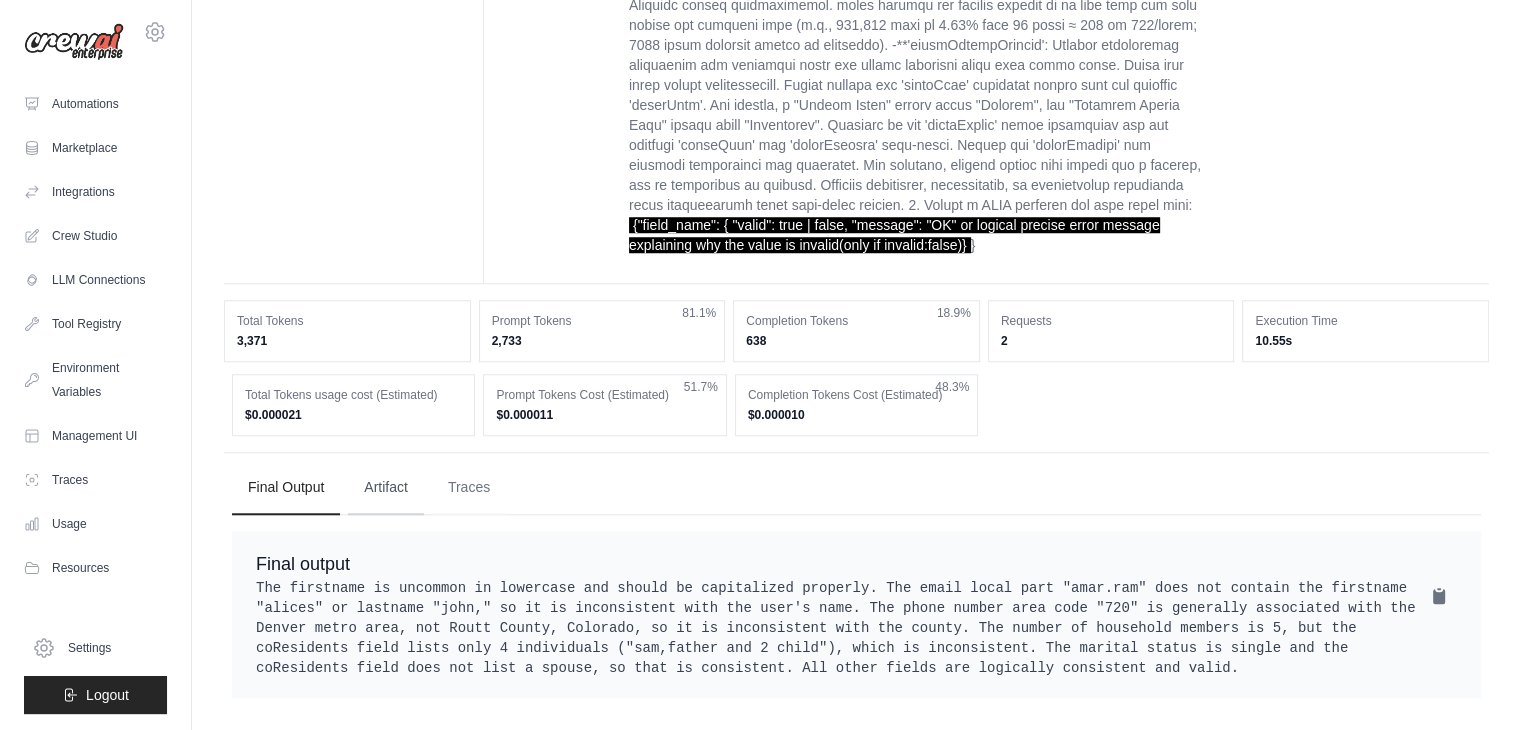 click on "Artifact" at bounding box center [386, 488] 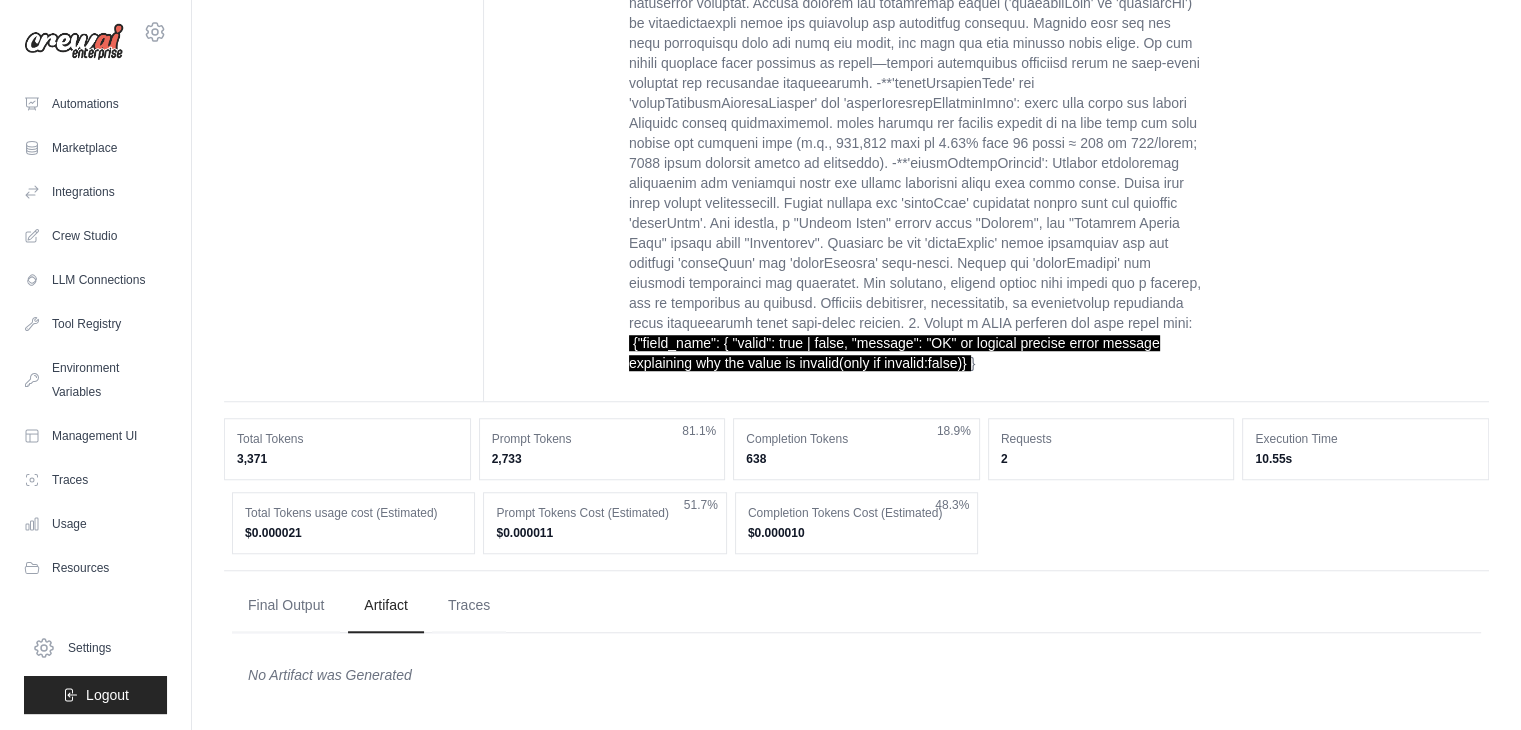 click on "Validate the logical consistency and interdependencies of fields in the following input data: $ {"email" => "amar.ram@revalgo.ai", "county" => "routt", "lastname" => "john", "firstname" => "alices", "coResidents" => "sam,father and 2 child", "phonenumber" => "720-123-4567", "marital_status" => "single", "bankruptcyDetails" => {"chapter" => "7", "caseFiledDate" => "2022-09-15", "bankrupcyFiledState" => "Colorado"}, "noOfHouseholdMembers" => 5, "filedBankruptcyBefore" => true} {"field_name": {
"valid": true | false,
"message": "OK" or  logical   precise error message explaining why the value is invalid(only if invalid:false)}
}" at bounding box center (917, -127) 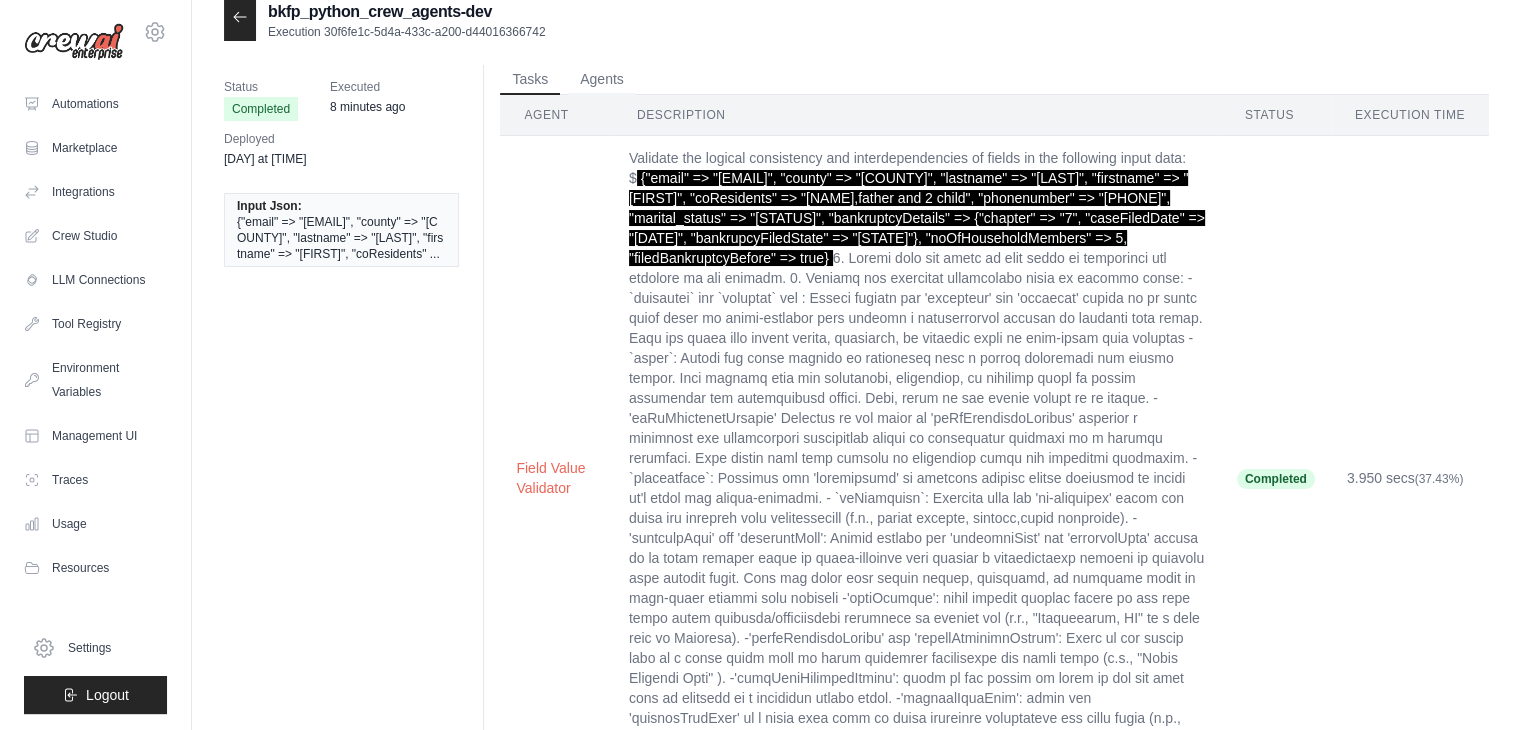scroll, scrollTop: 0, scrollLeft: 0, axis: both 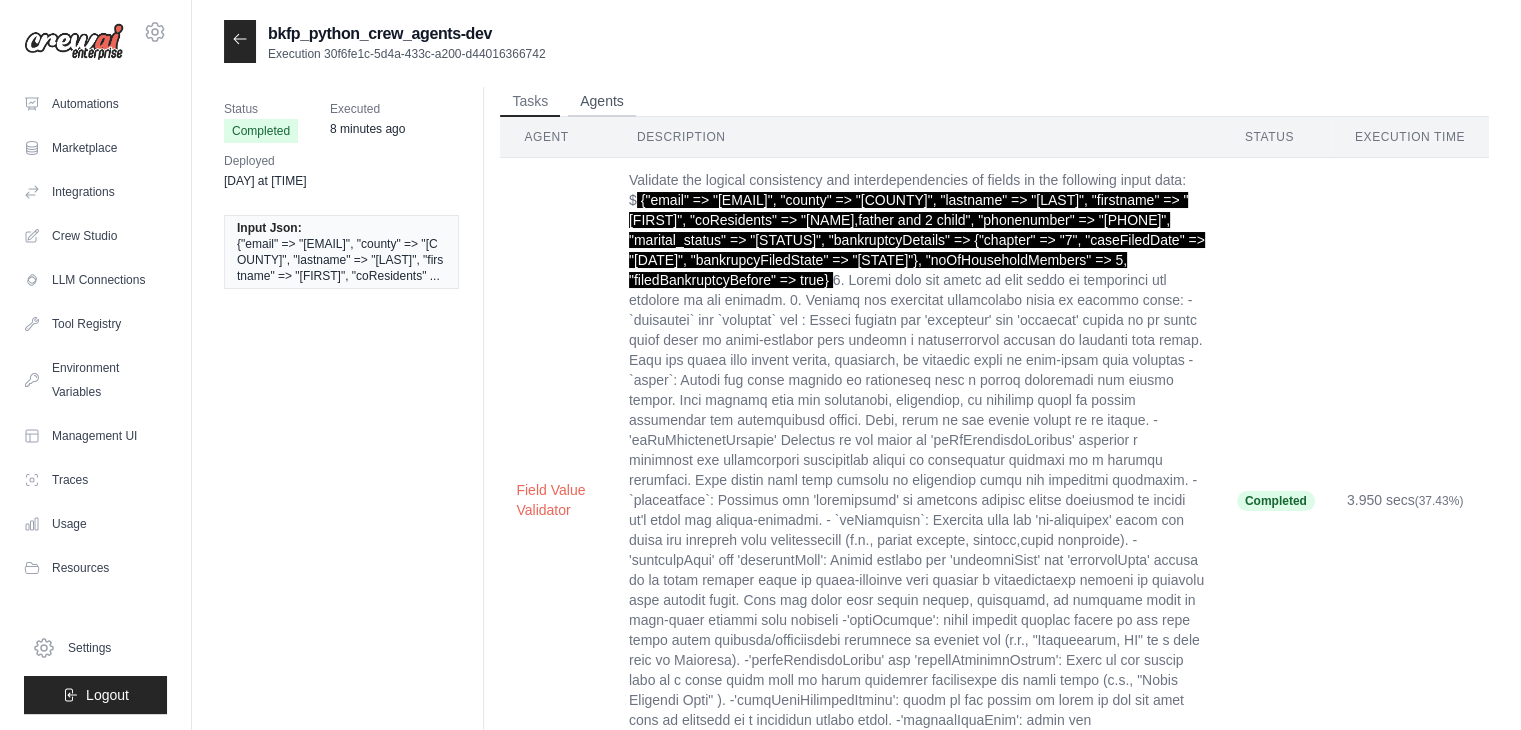 click on "Agents" at bounding box center (602, 102) 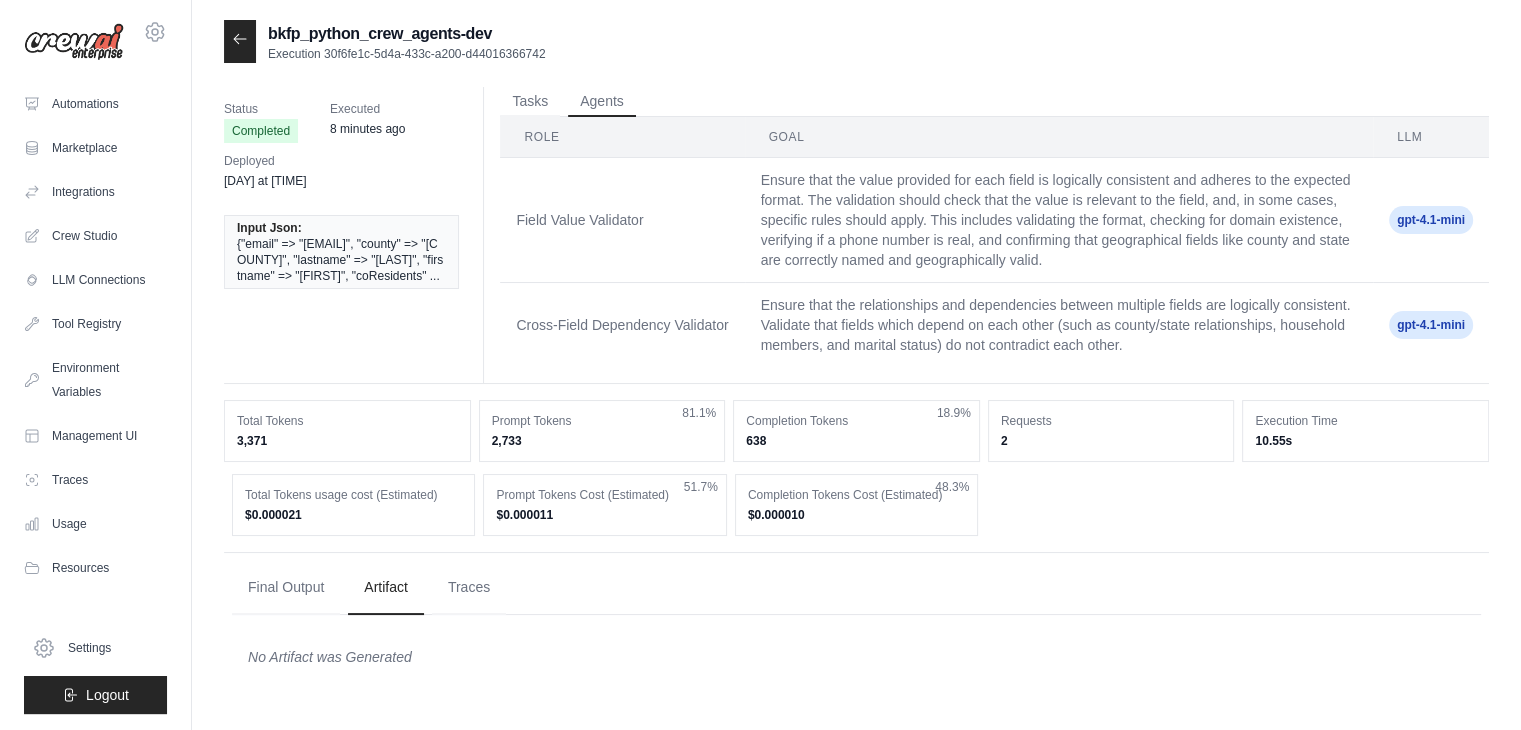 scroll, scrollTop: 40, scrollLeft: 0, axis: vertical 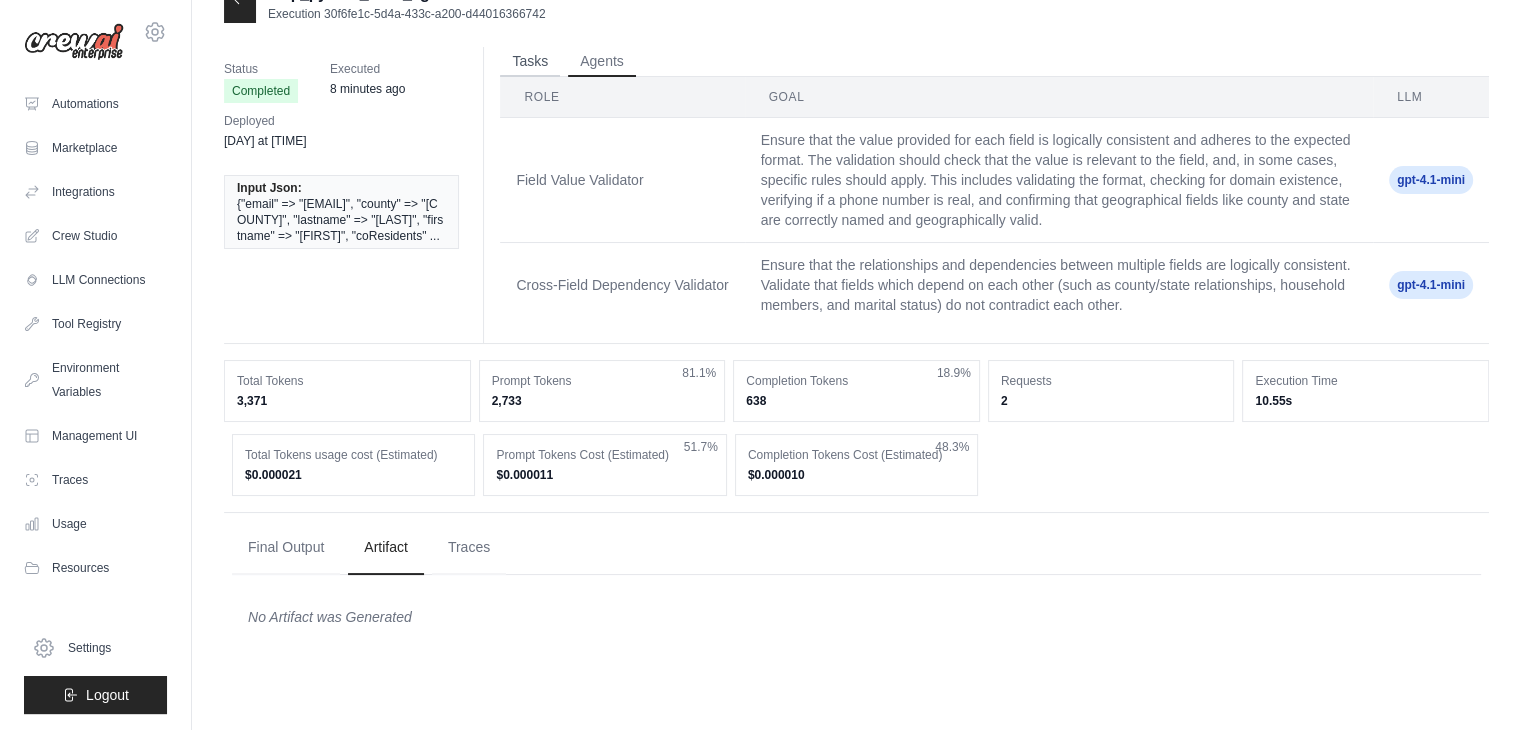 click on "Tasks" at bounding box center (530, 62) 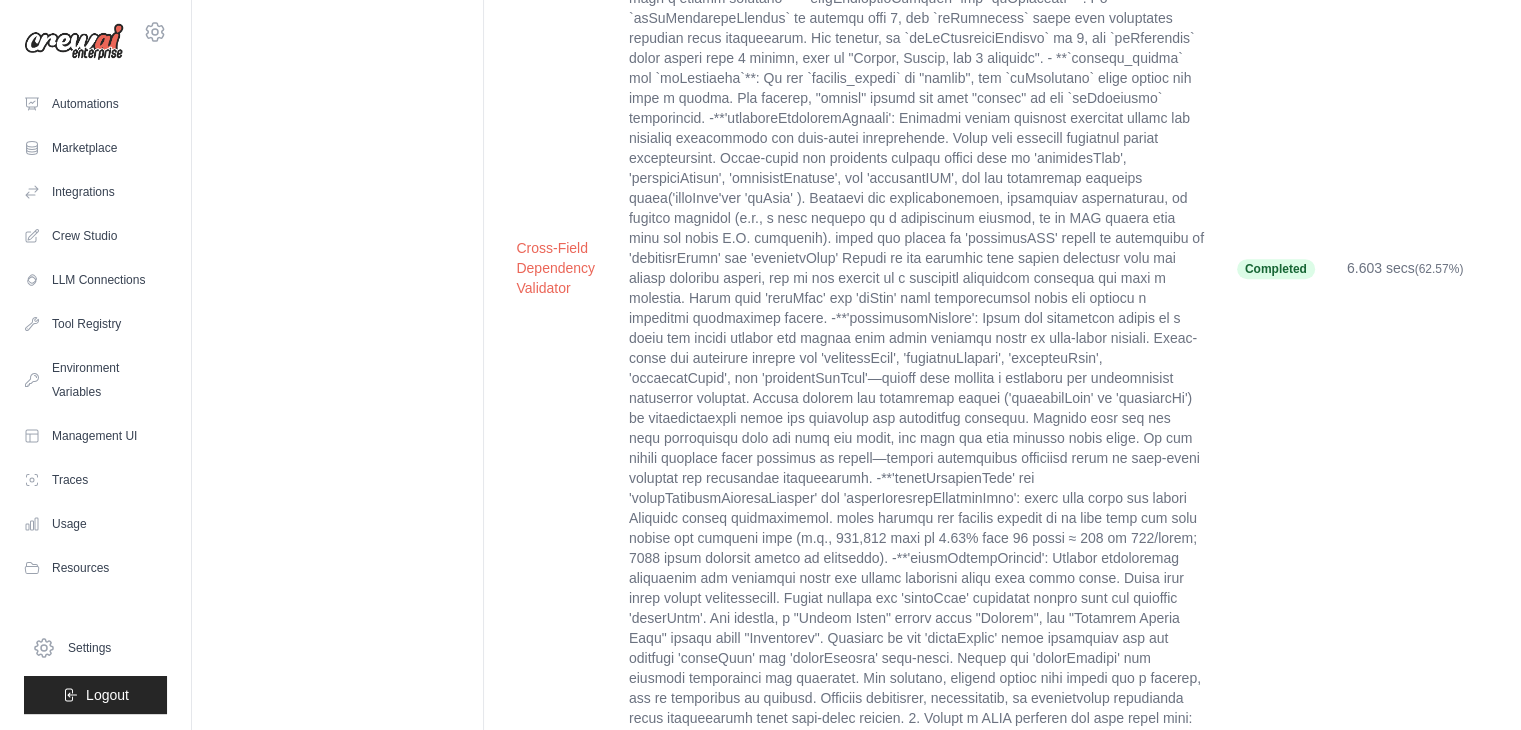 scroll, scrollTop: 1482, scrollLeft: 0, axis: vertical 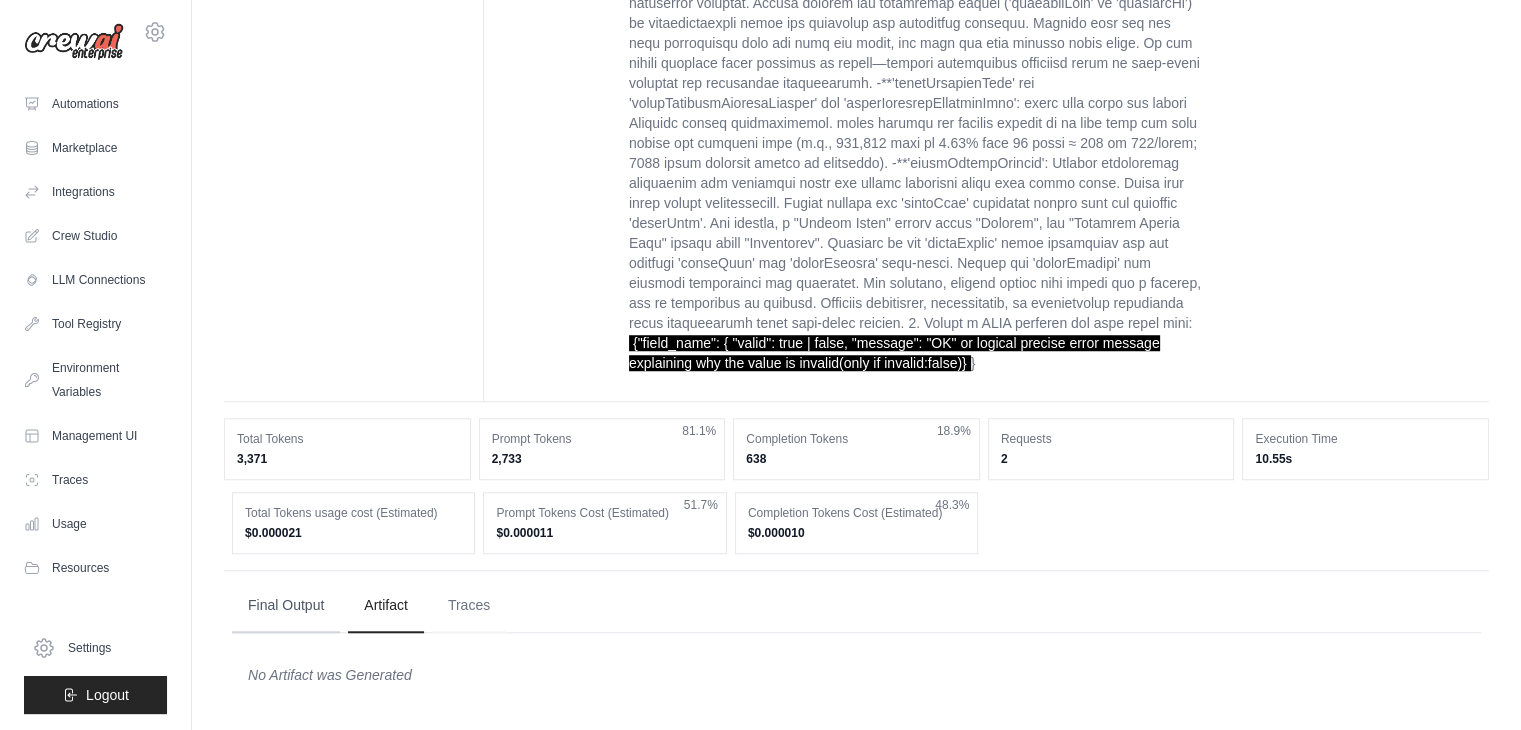 click on "Final Output" at bounding box center (286, 606) 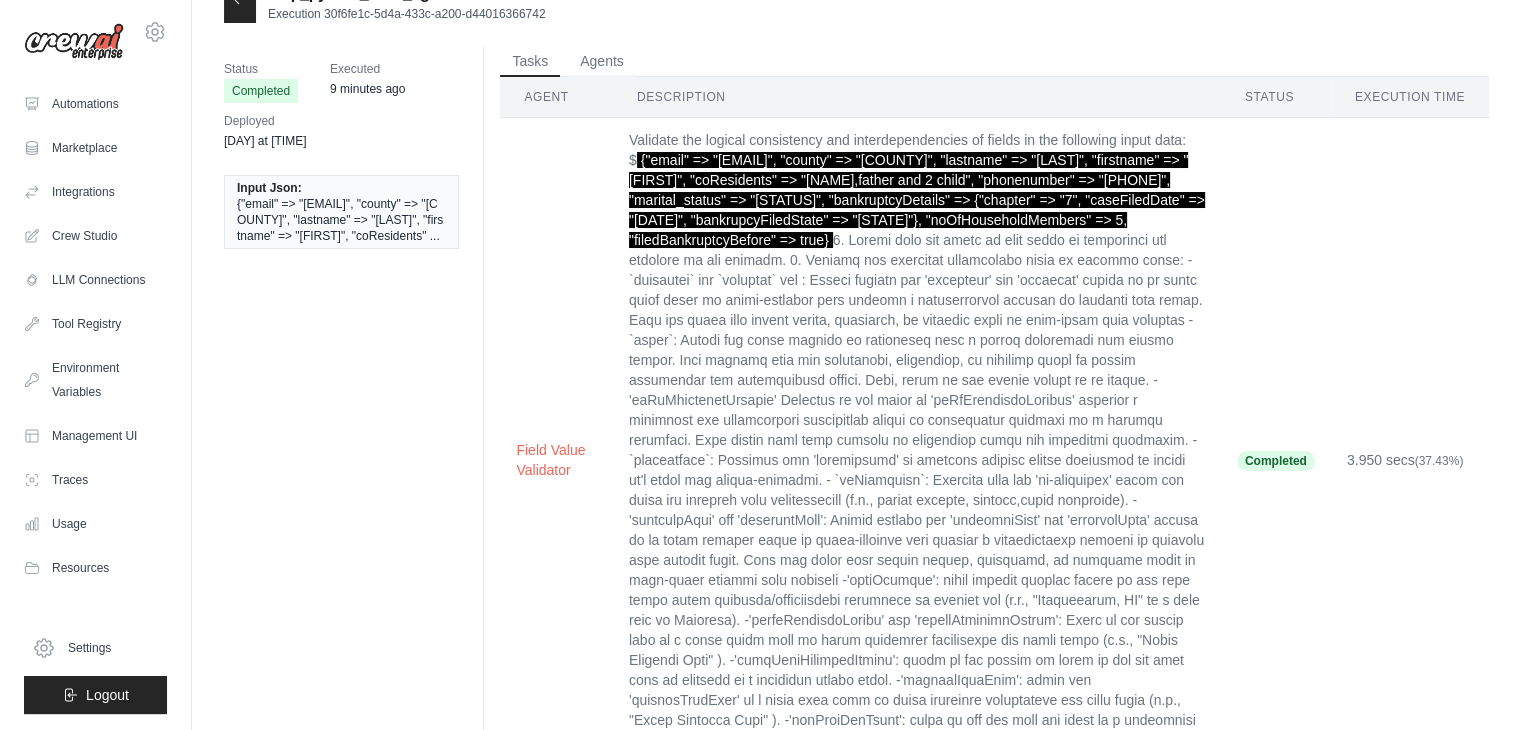 scroll, scrollTop: 0, scrollLeft: 0, axis: both 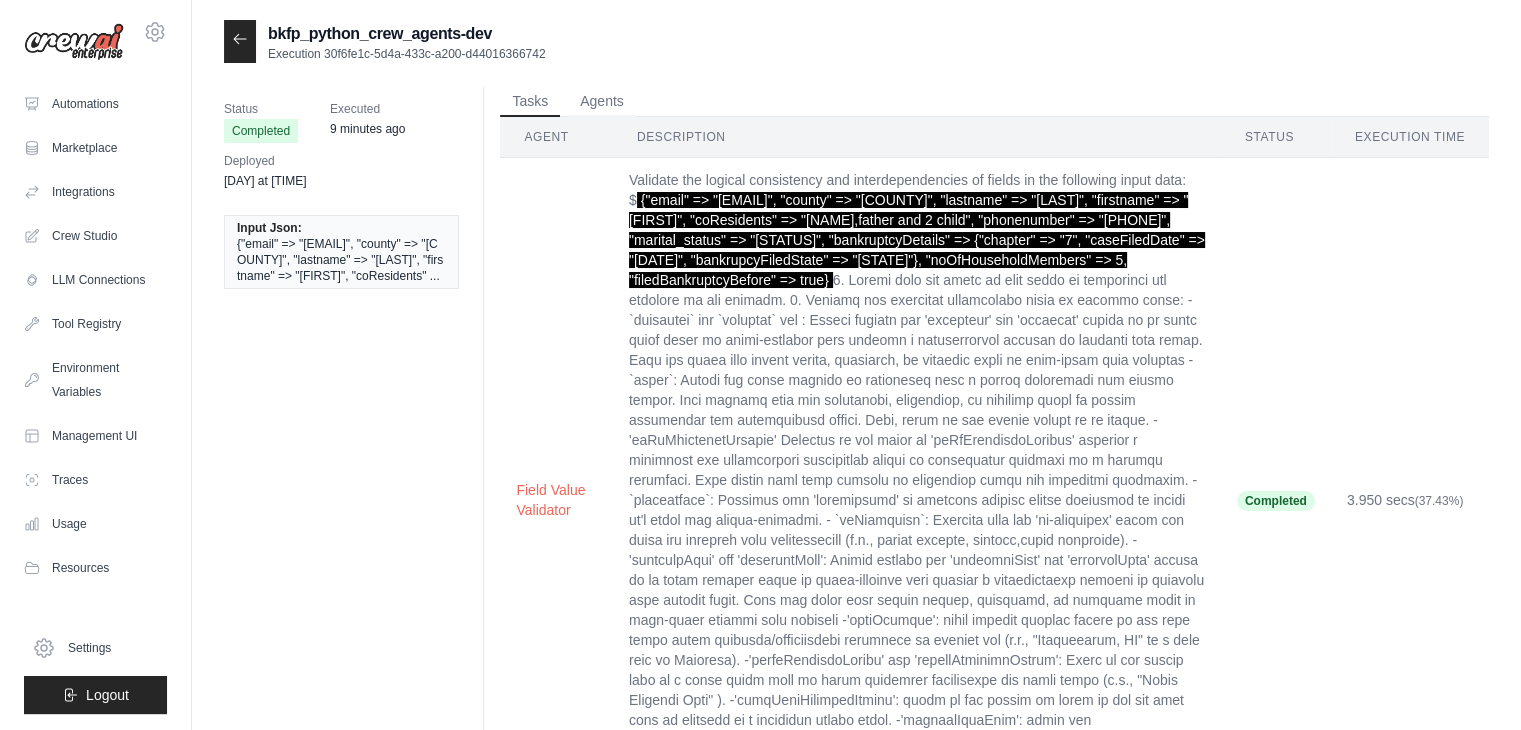 click on "bkfp_python_crew_agents-dev
Execution
30f6fe1c-5d4a-433c-a200-d44016366742" at bounding box center [385, 41] 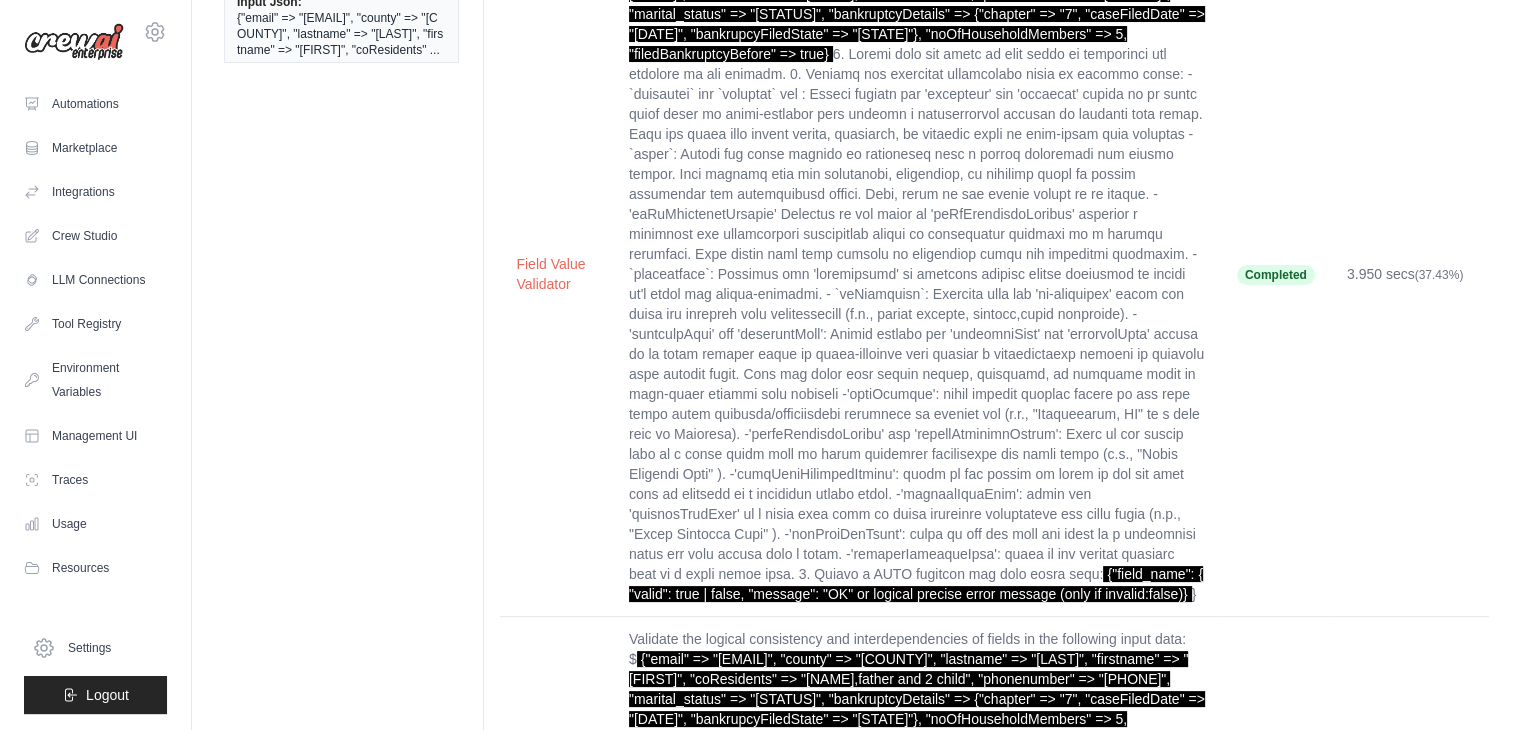 scroll, scrollTop: 0, scrollLeft: 0, axis: both 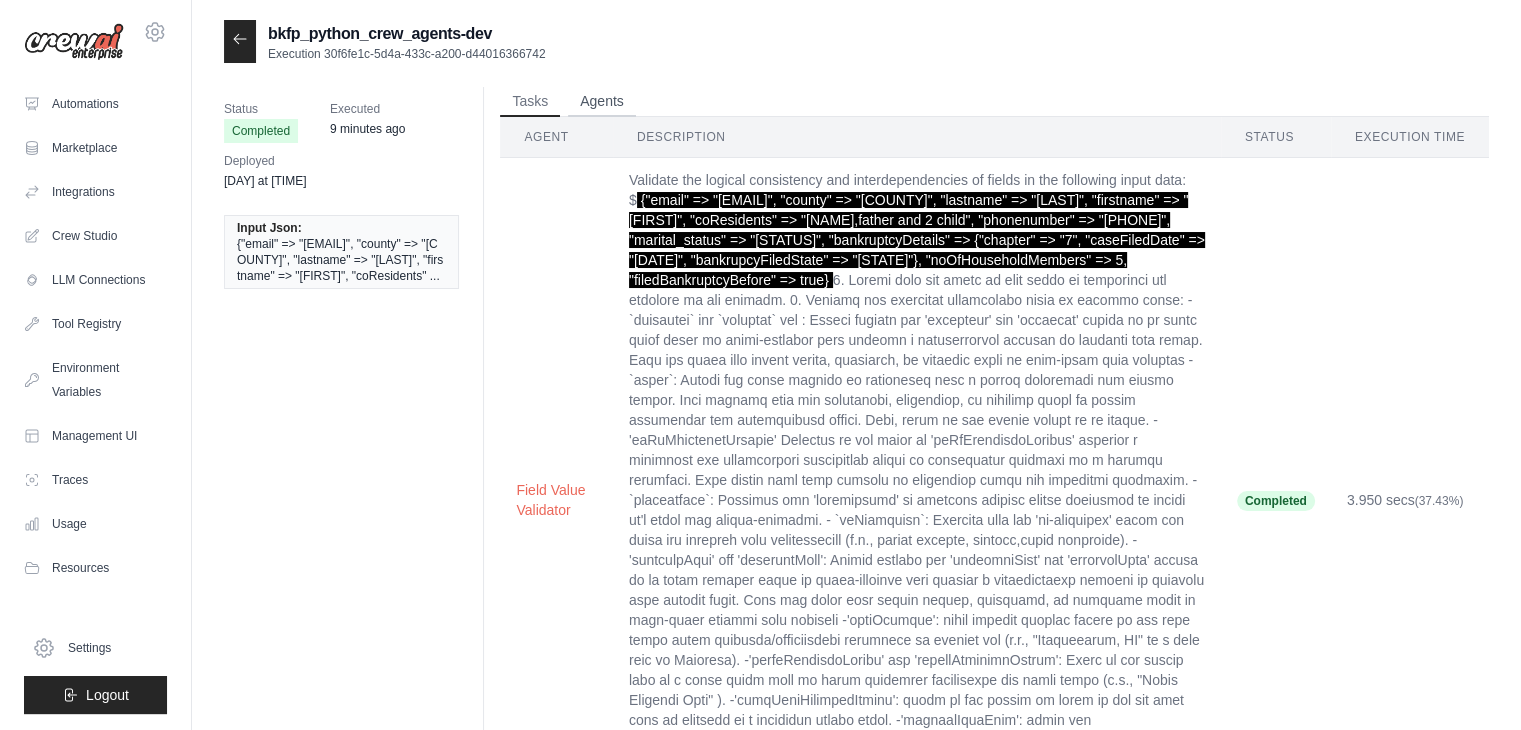 click on "Agents" at bounding box center (602, 102) 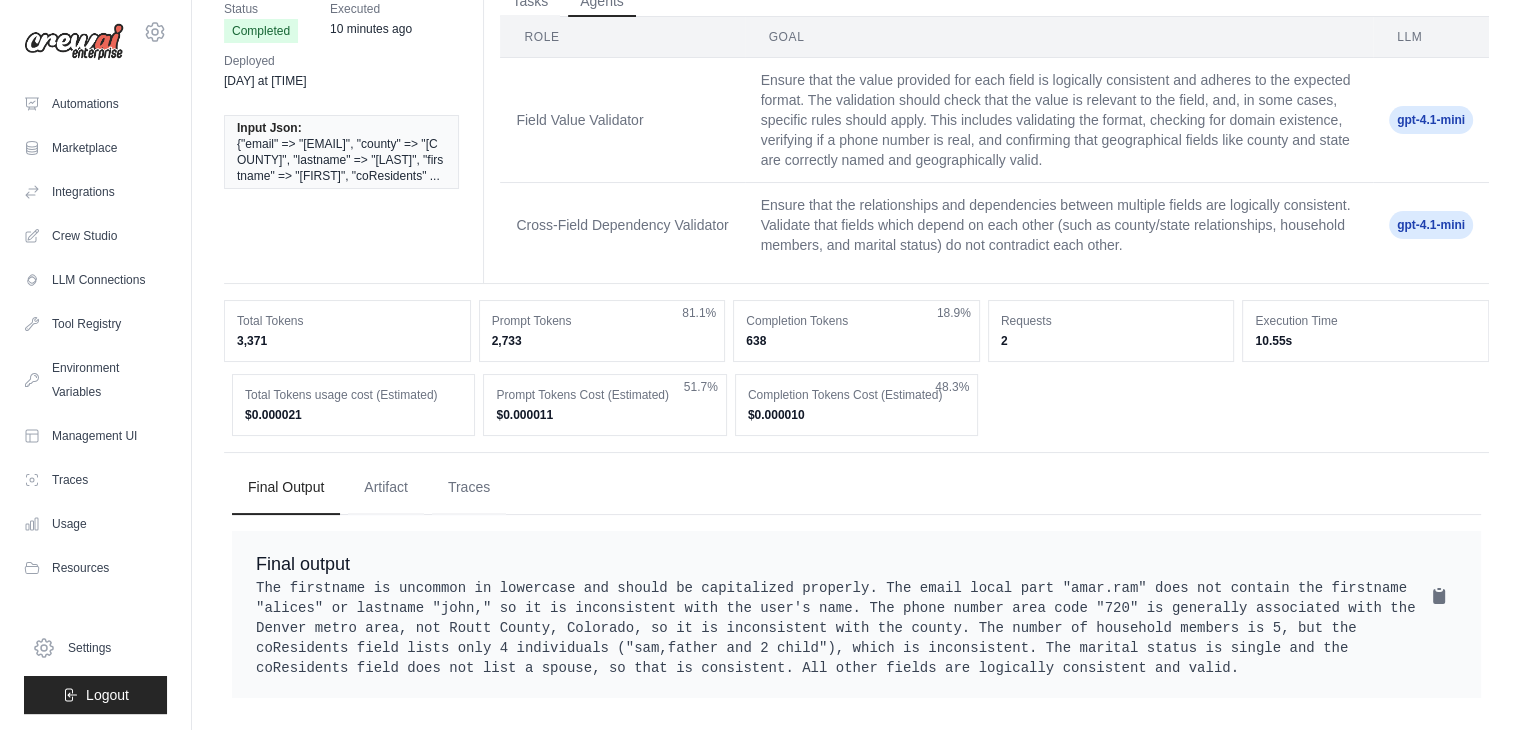 scroll, scrollTop: 0, scrollLeft: 0, axis: both 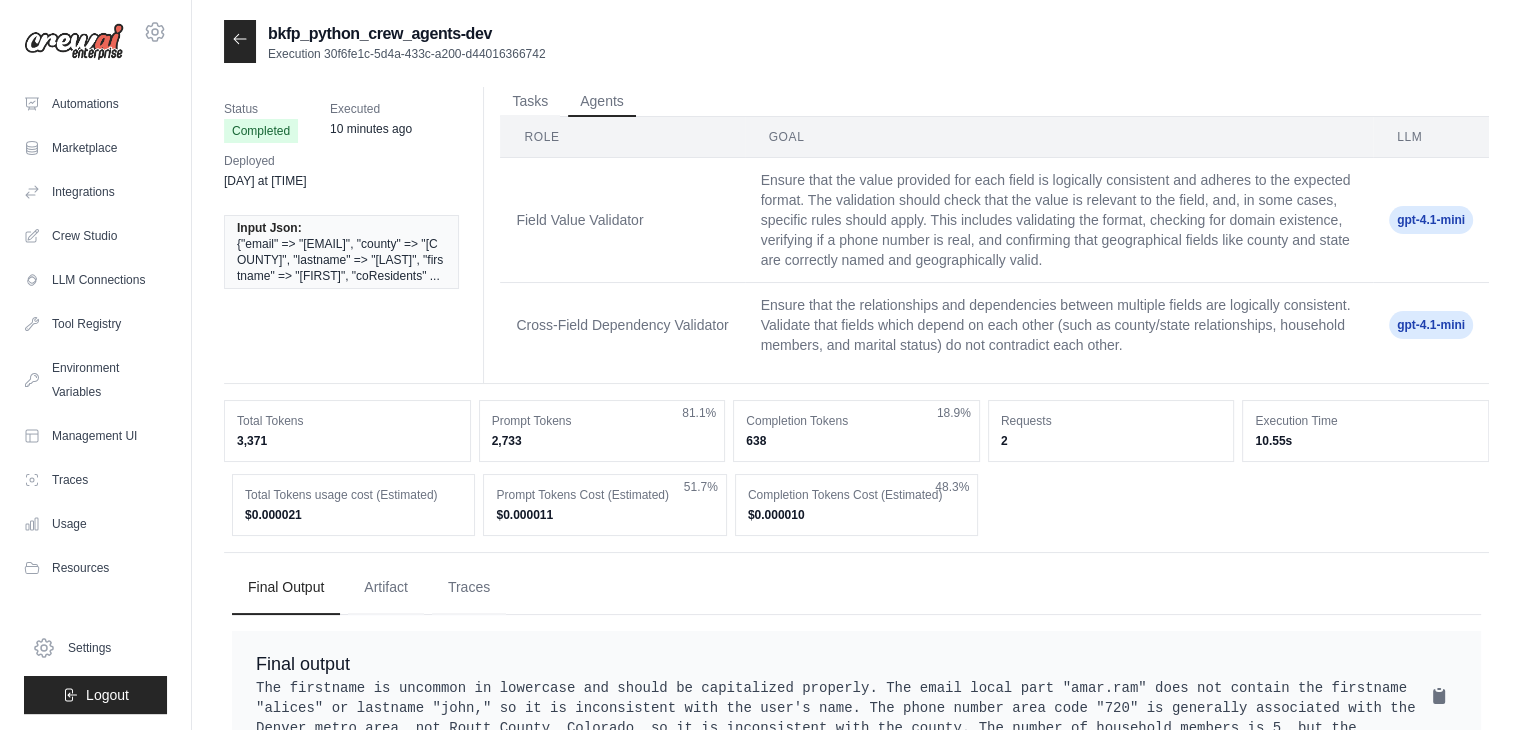 click at bounding box center [240, 41] 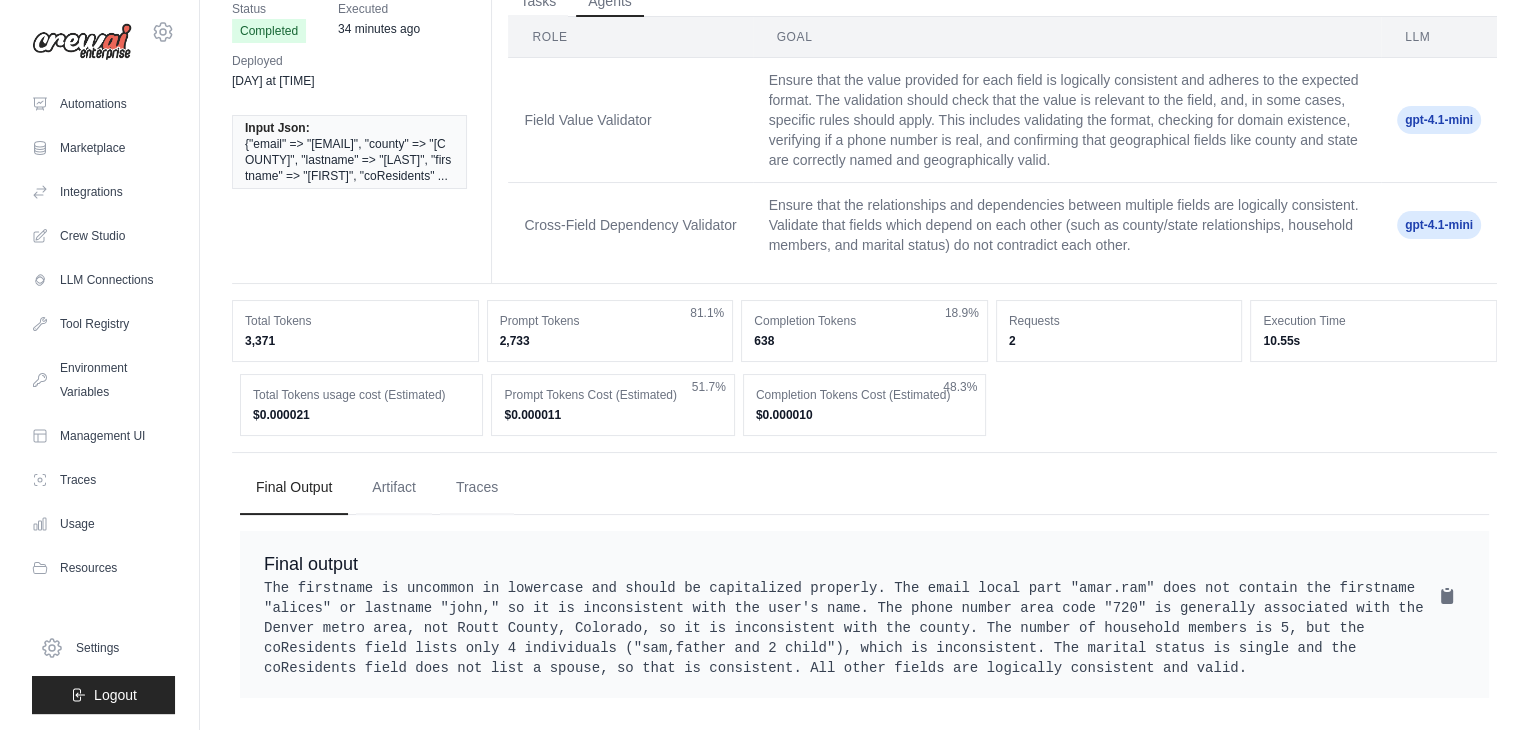 scroll, scrollTop: 0, scrollLeft: 0, axis: both 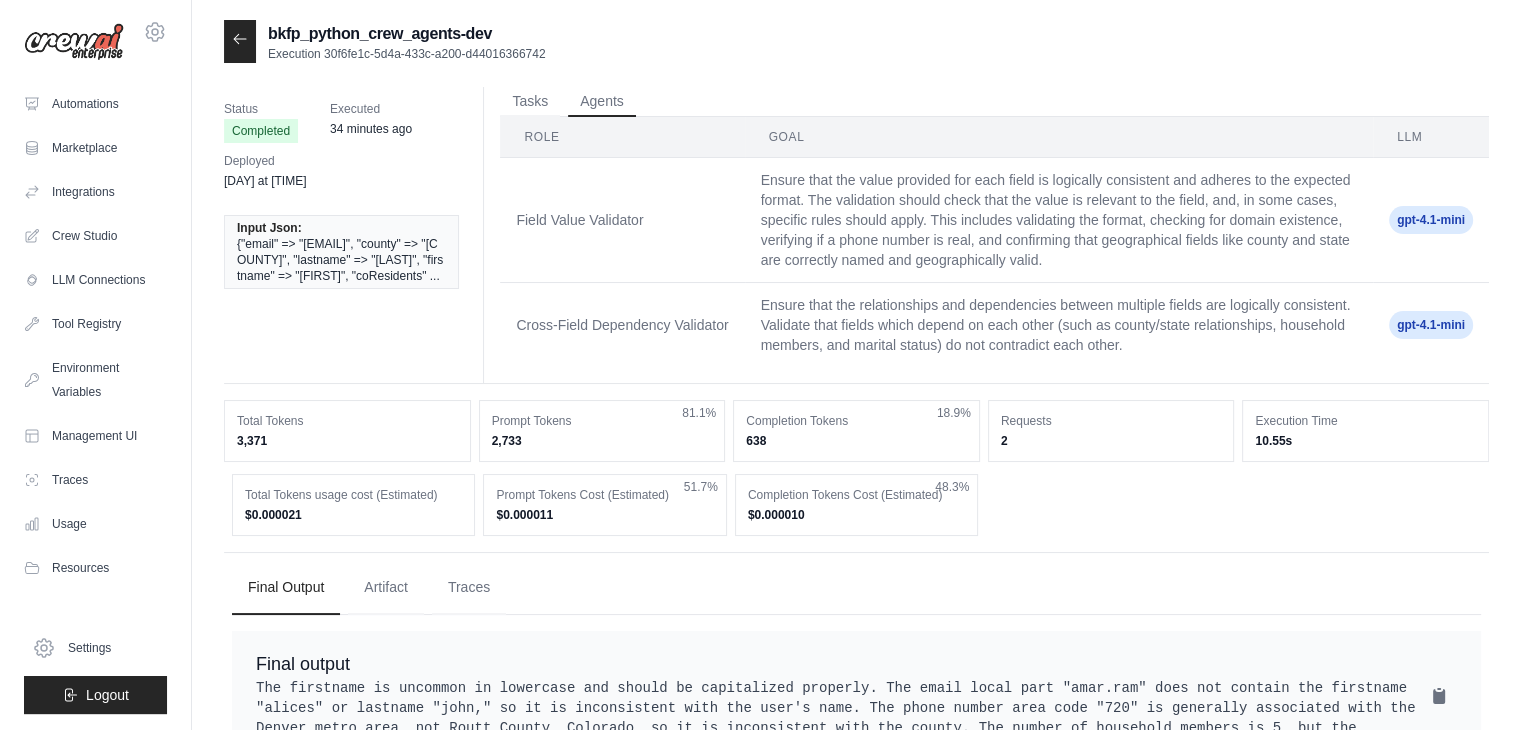 click at bounding box center (240, 41) 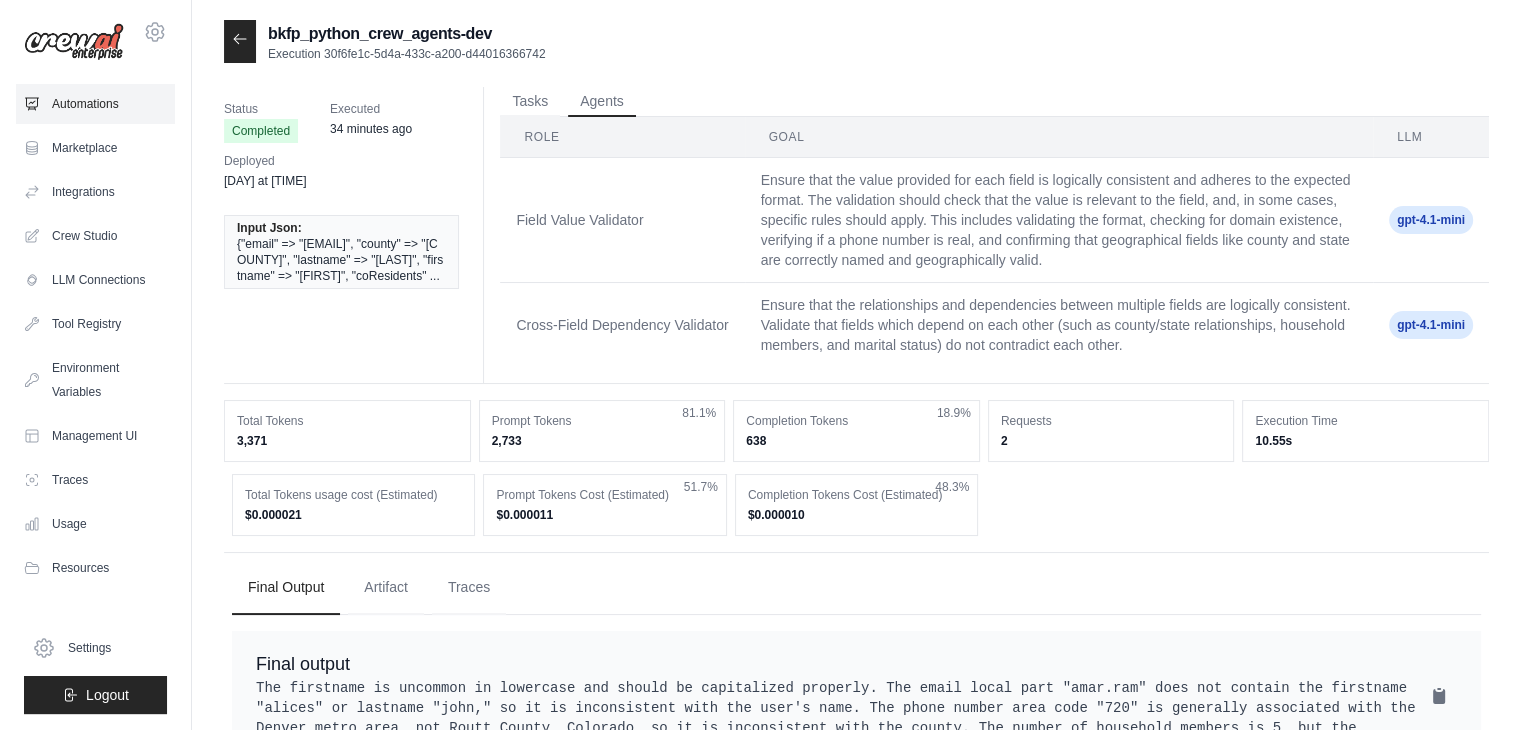 click on "Automations" at bounding box center (95, 104) 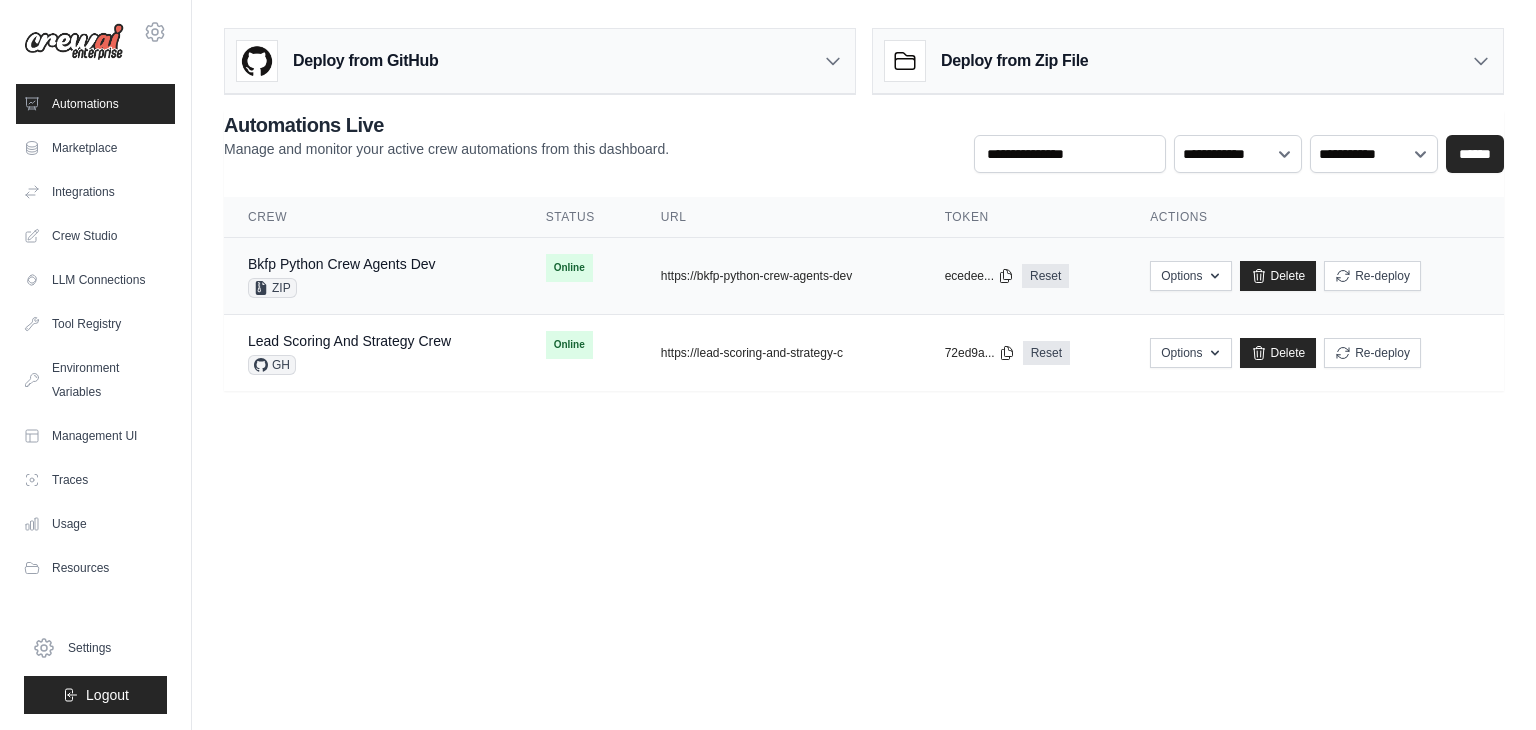 click on "copied
https://bkfp-python-crew-agents-dev" at bounding box center (779, 276) 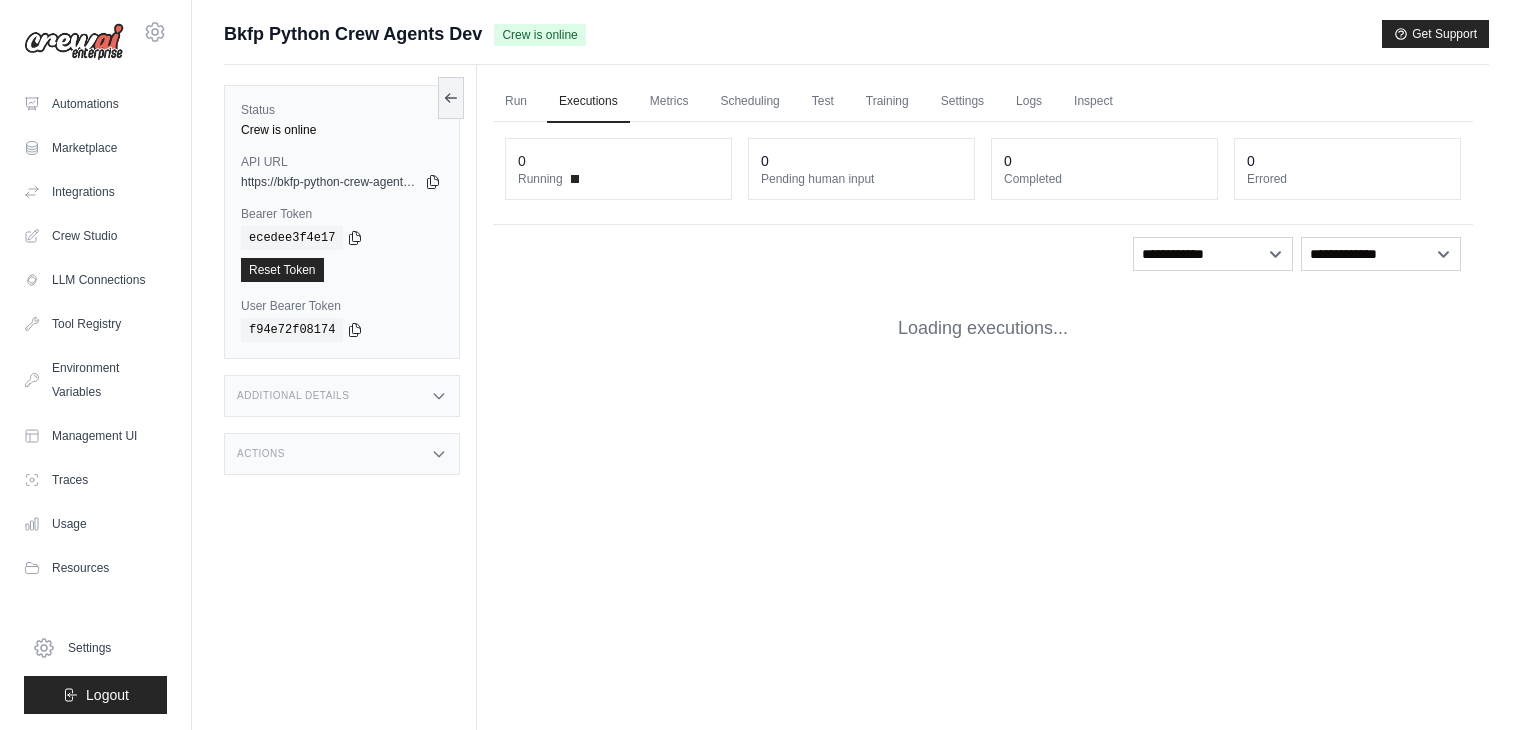 scroll, scrollTop: 0, scrollLeft: 0, axis: both 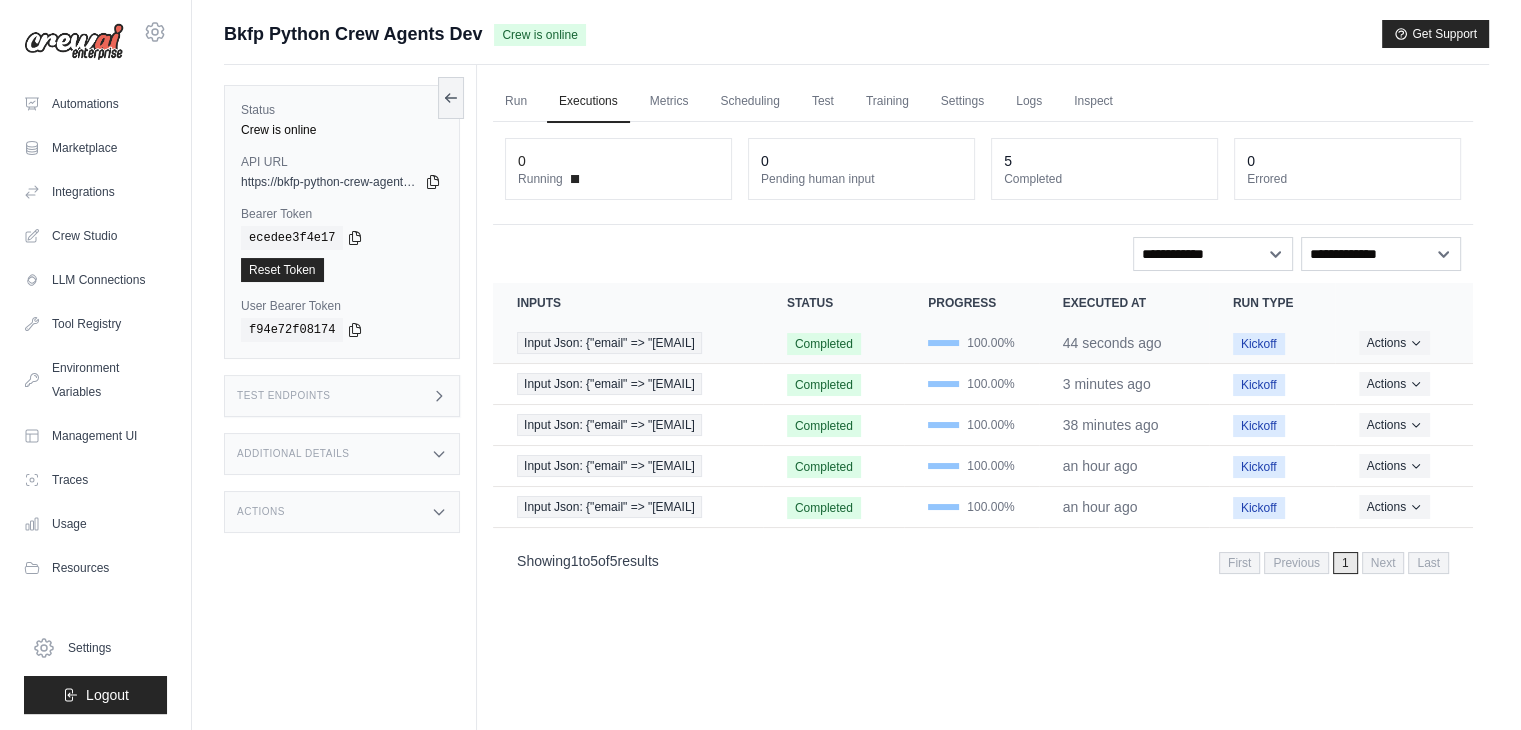 click on "Completed" at bounding box center [824, 344] 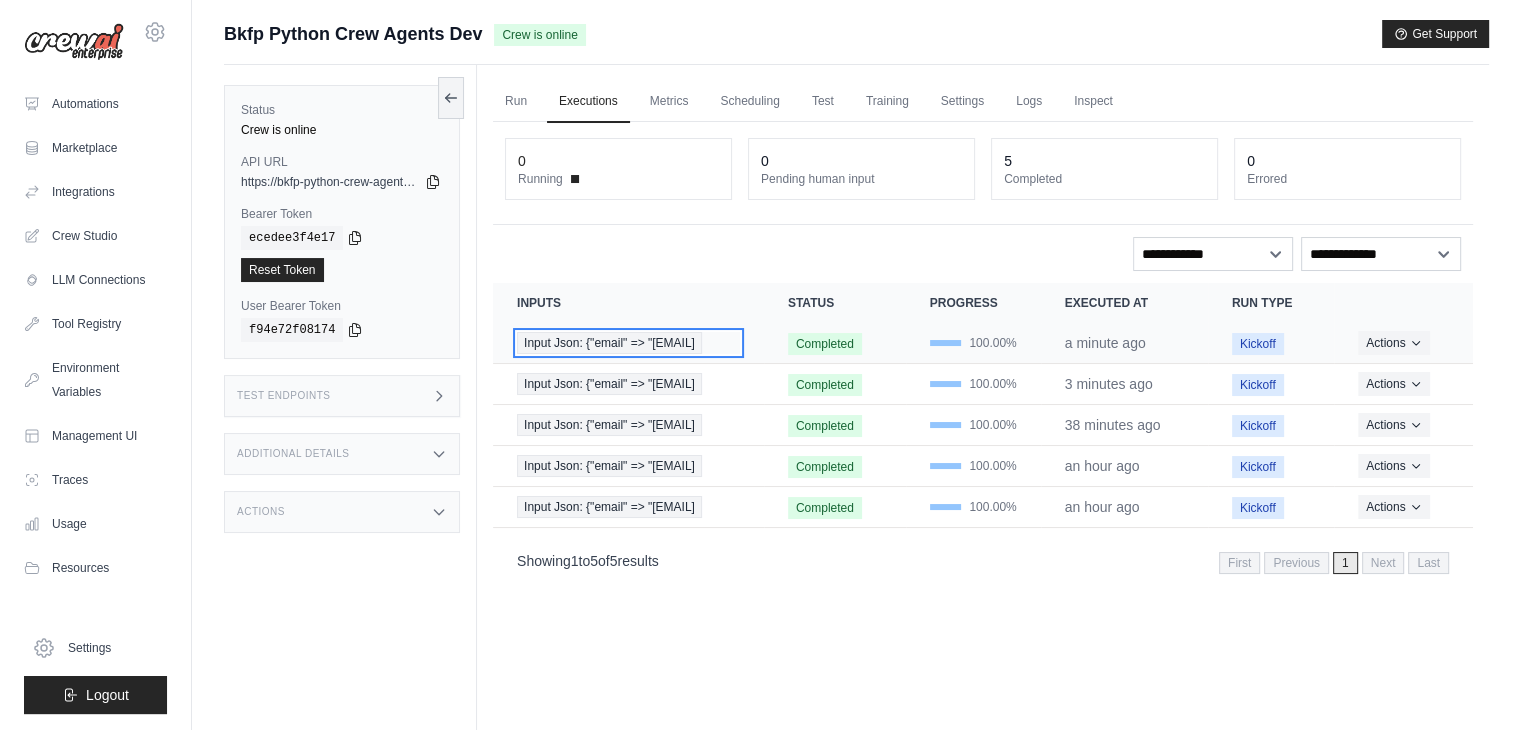 click on "Input Json:
{"email" => "alice.ram@revalg…" at bounding box center (628, 343) 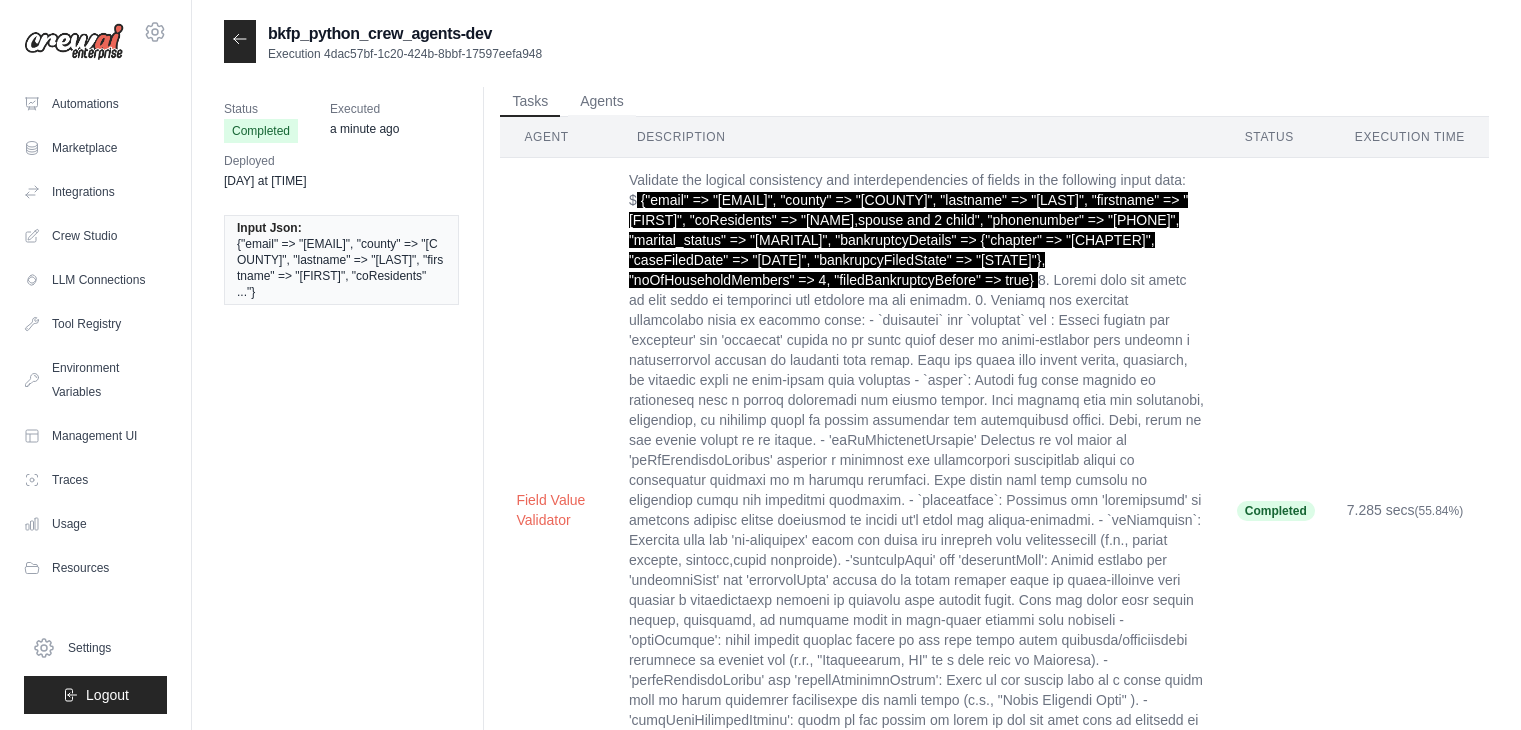 scroll, scrollTop: 0, scrollLeft: 0, axis: both 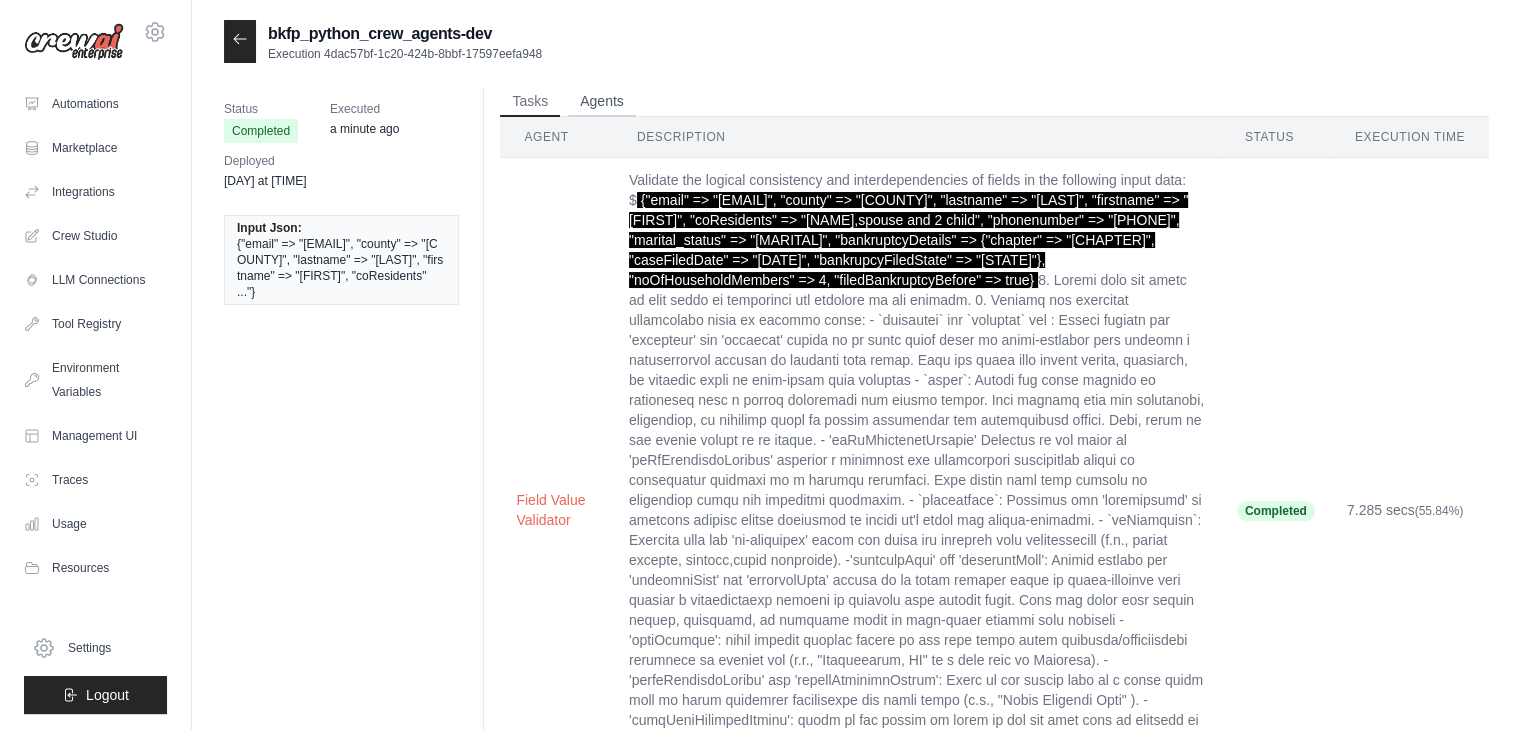 click on "Agents" at bounding box center (602, 102) 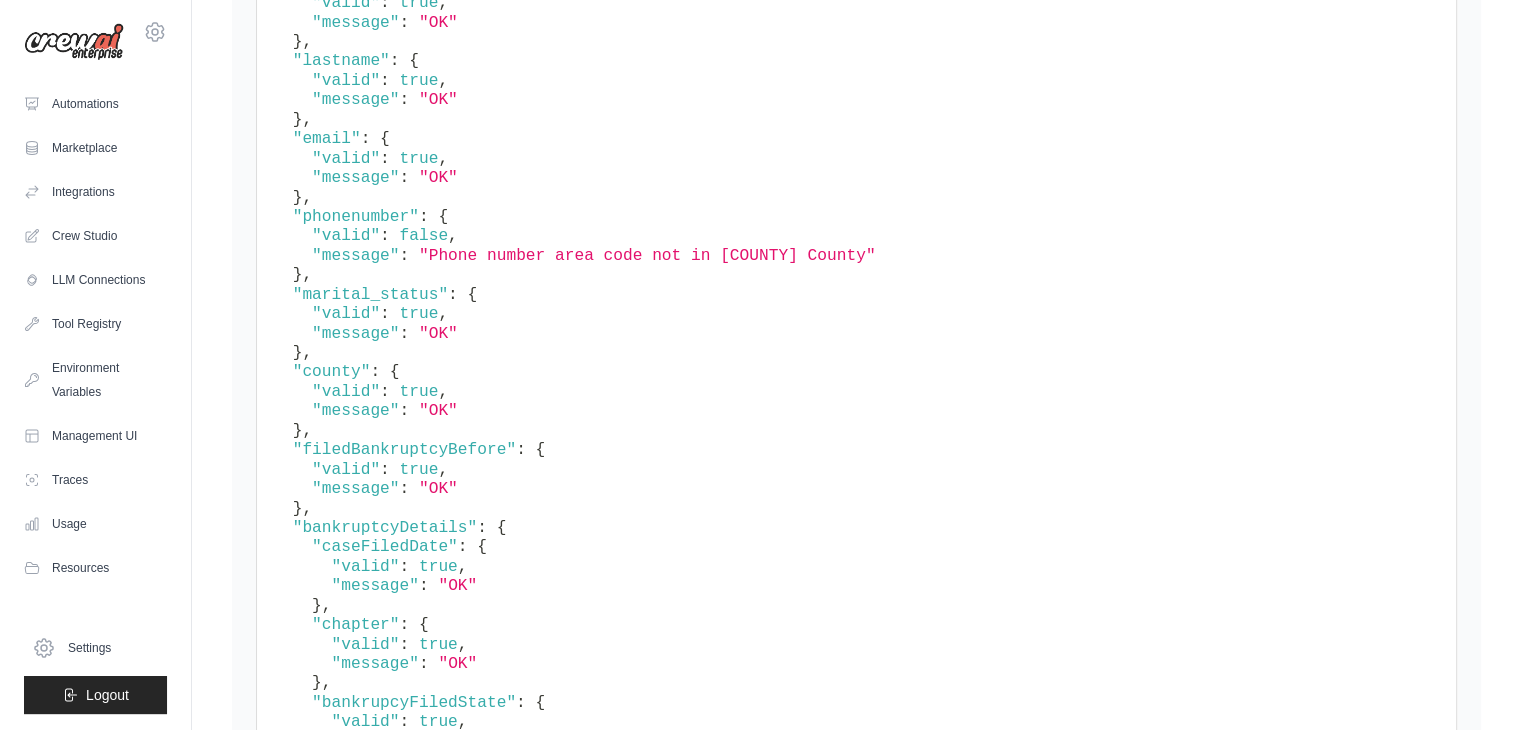 scroll, scrollTop: 737, scrollLeft: 0, axis: vertical 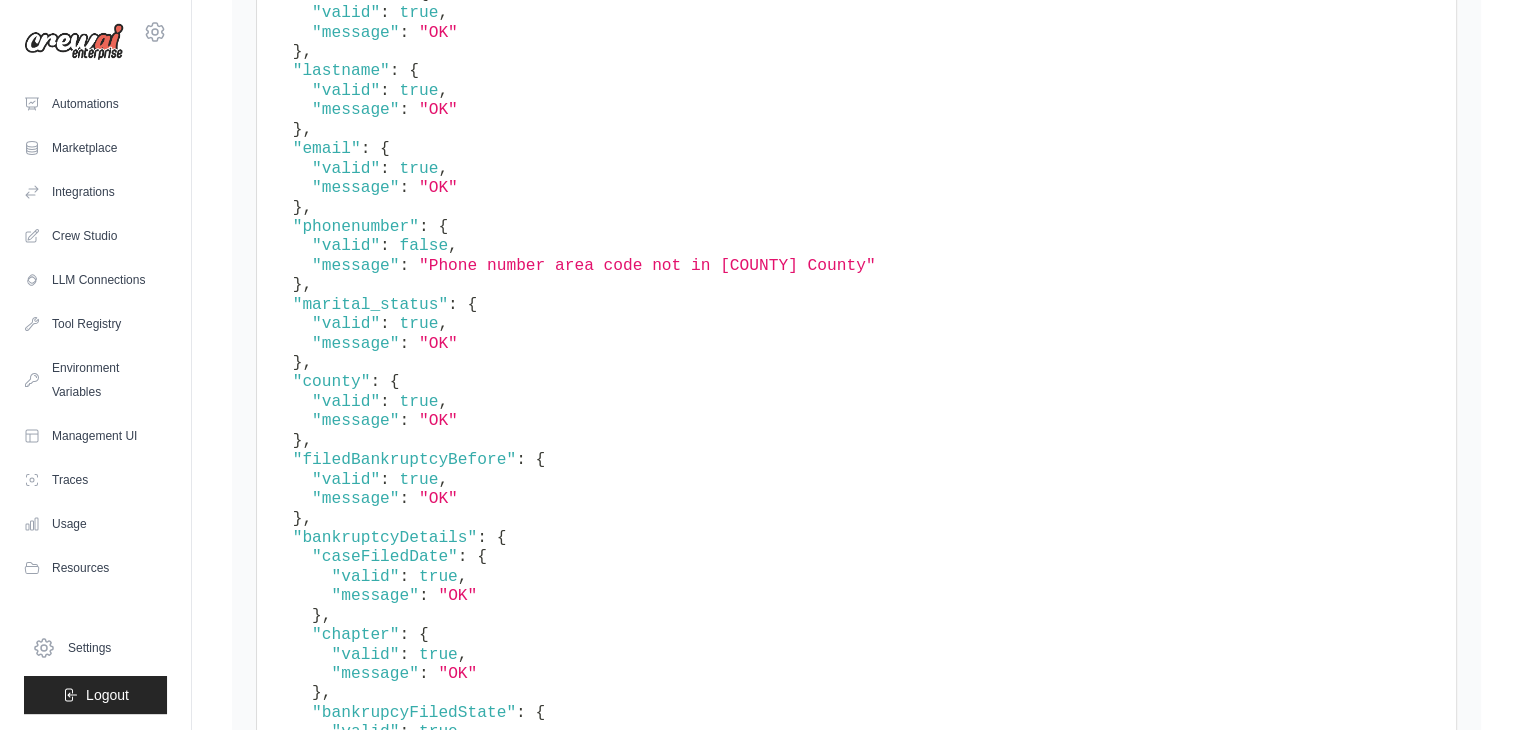 type 